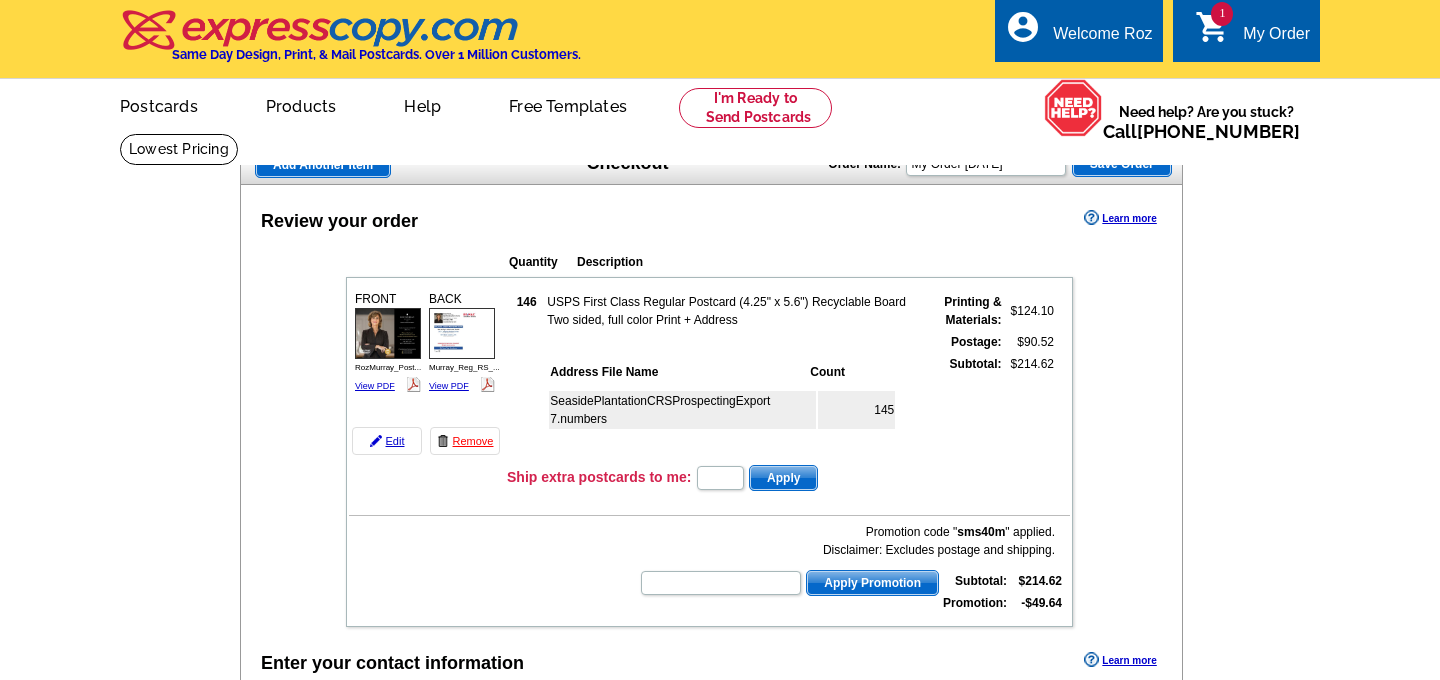 scroll, scrollTop: 808, scrollLeft: 0, axis: vertical 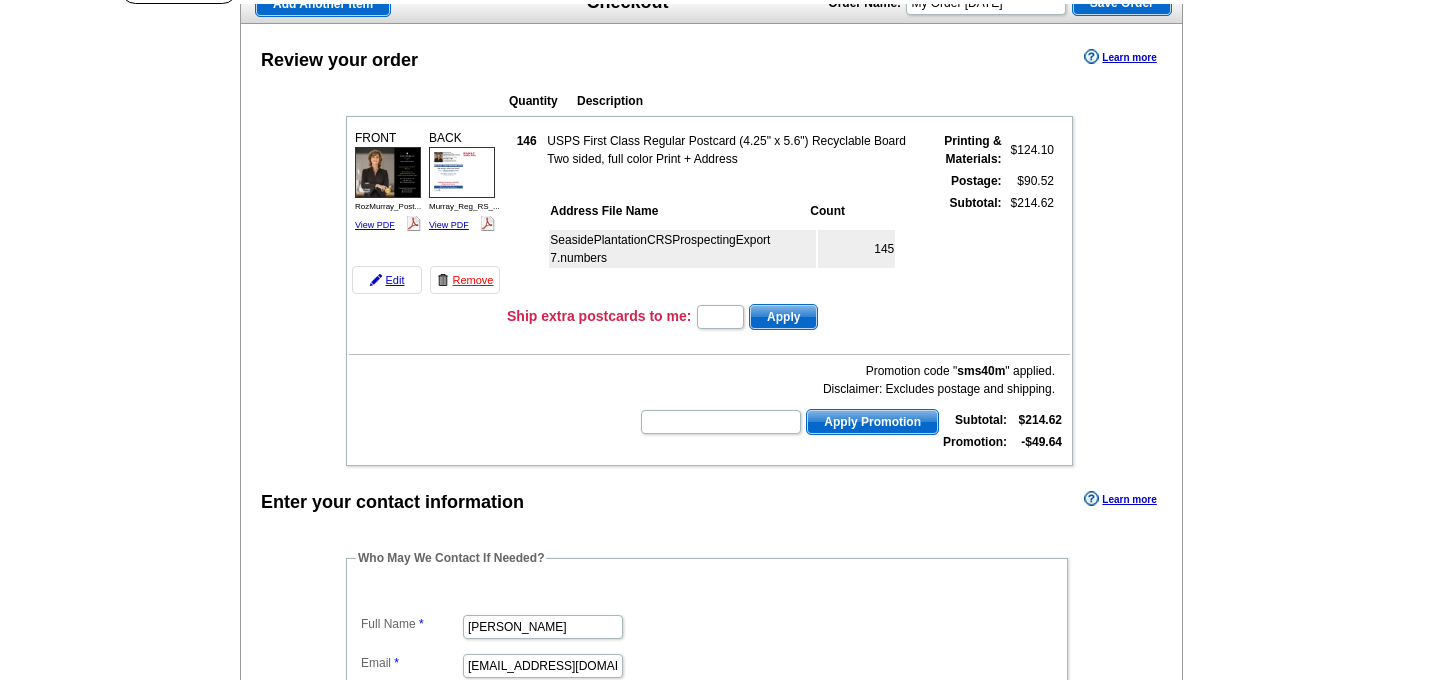 click on "SeasidePlantationCRSProspectingExport 7.numbers" at bounding box center [682, 249] 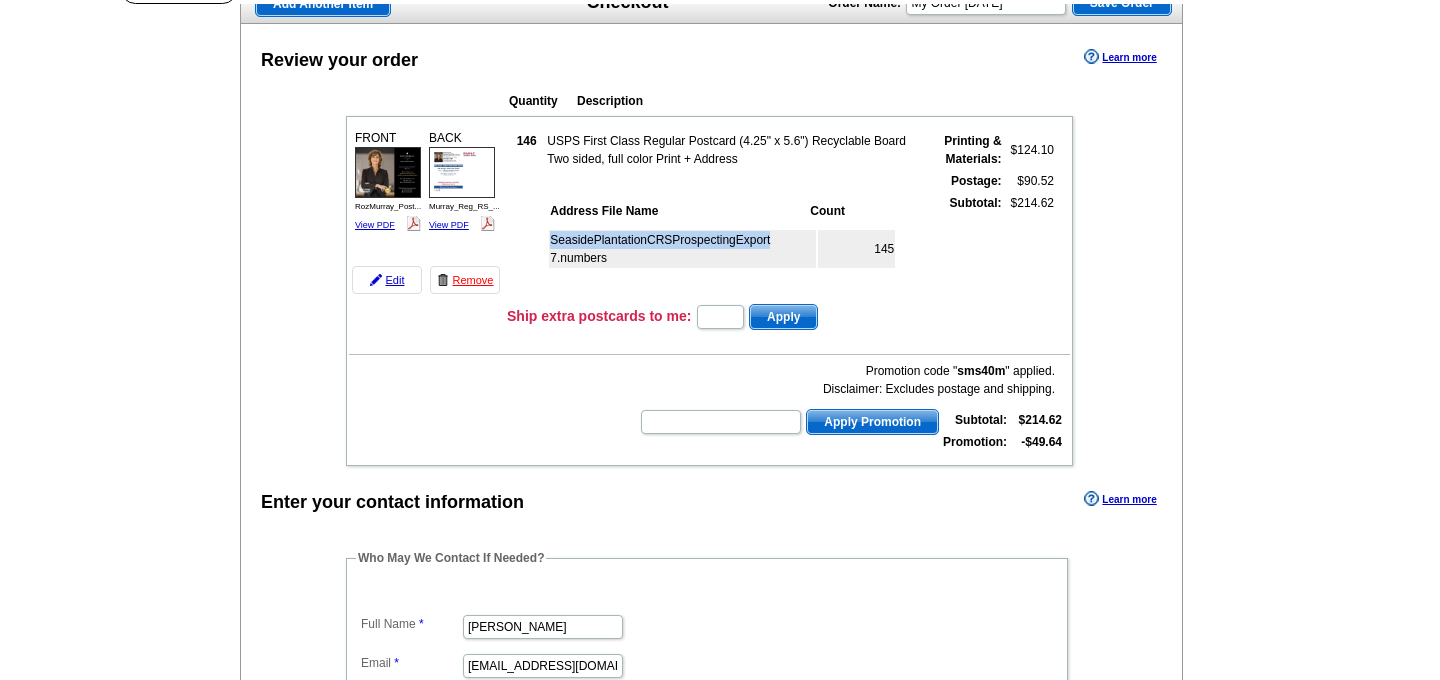 click on "SeasidePlantationCRSProspectingExport 7.numbers" at bounding box center (682, 249) 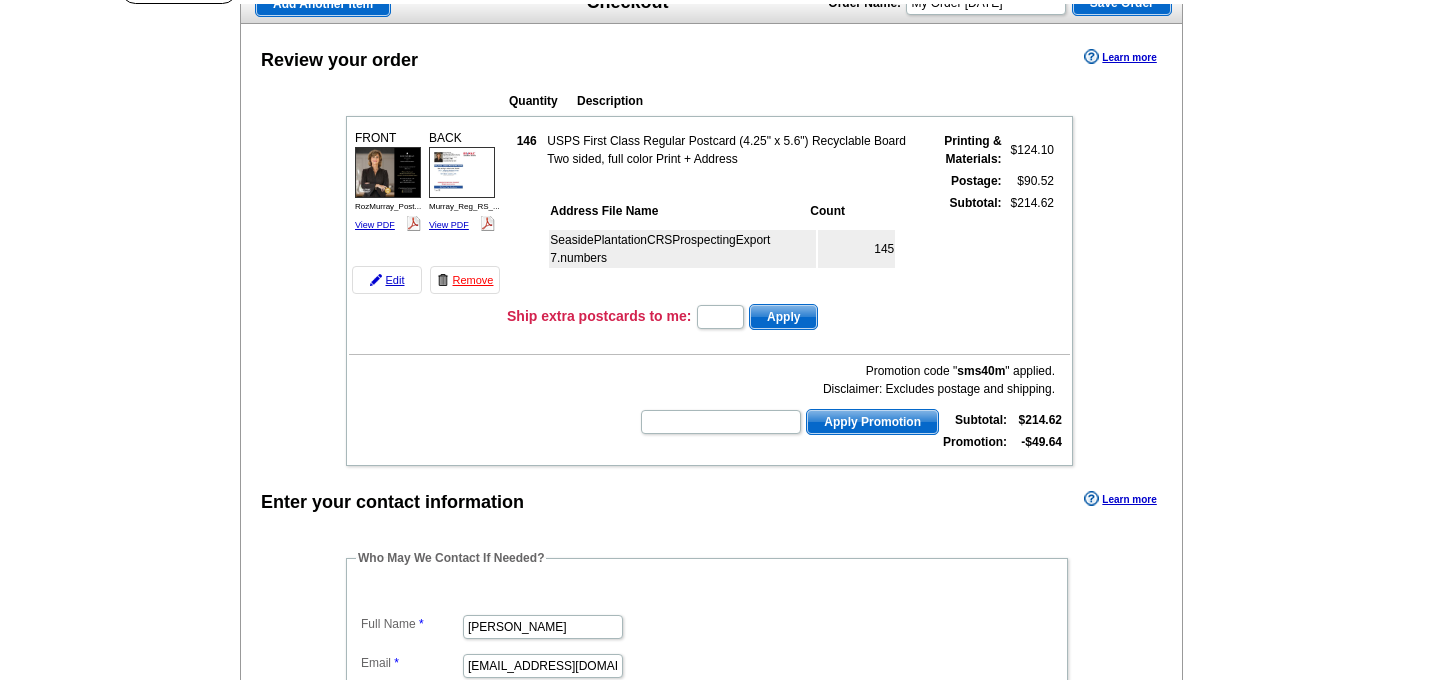 click on "145" at bounding box center (856, 249) 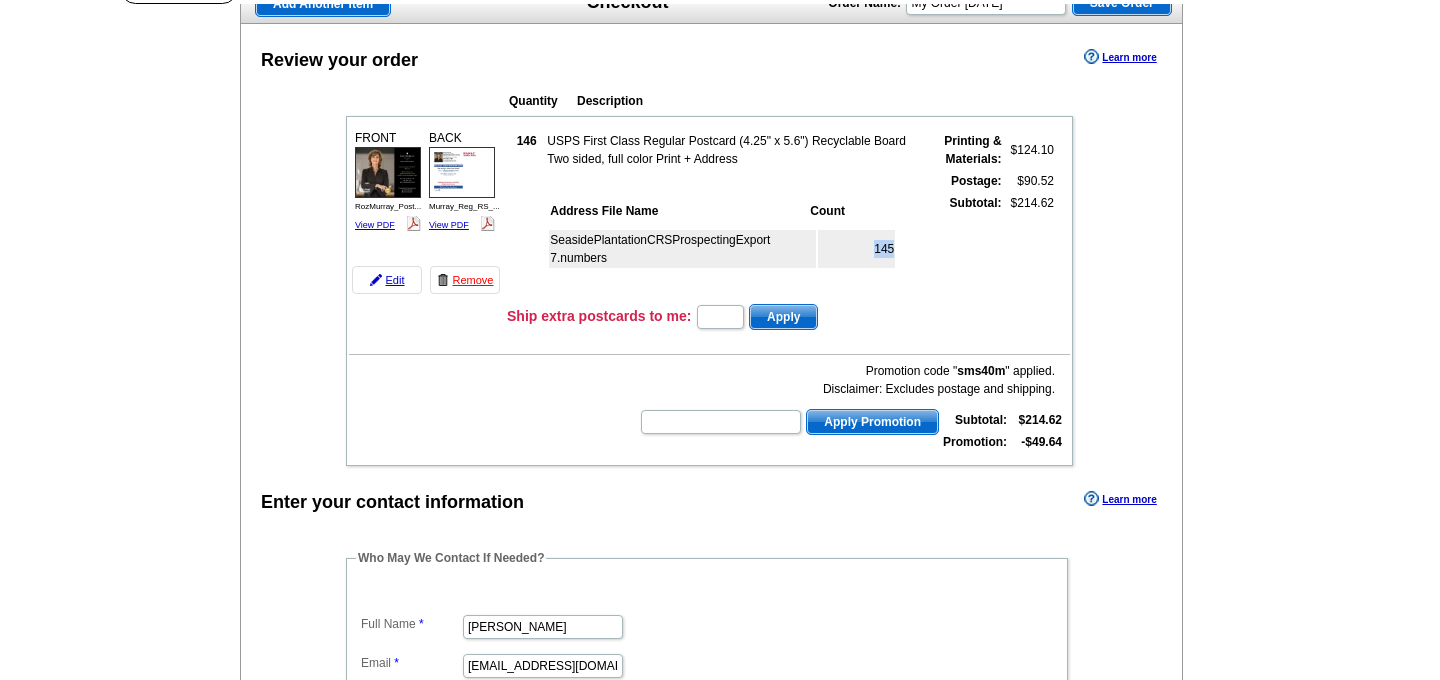 click on "145" at bounding box center (856, 249) 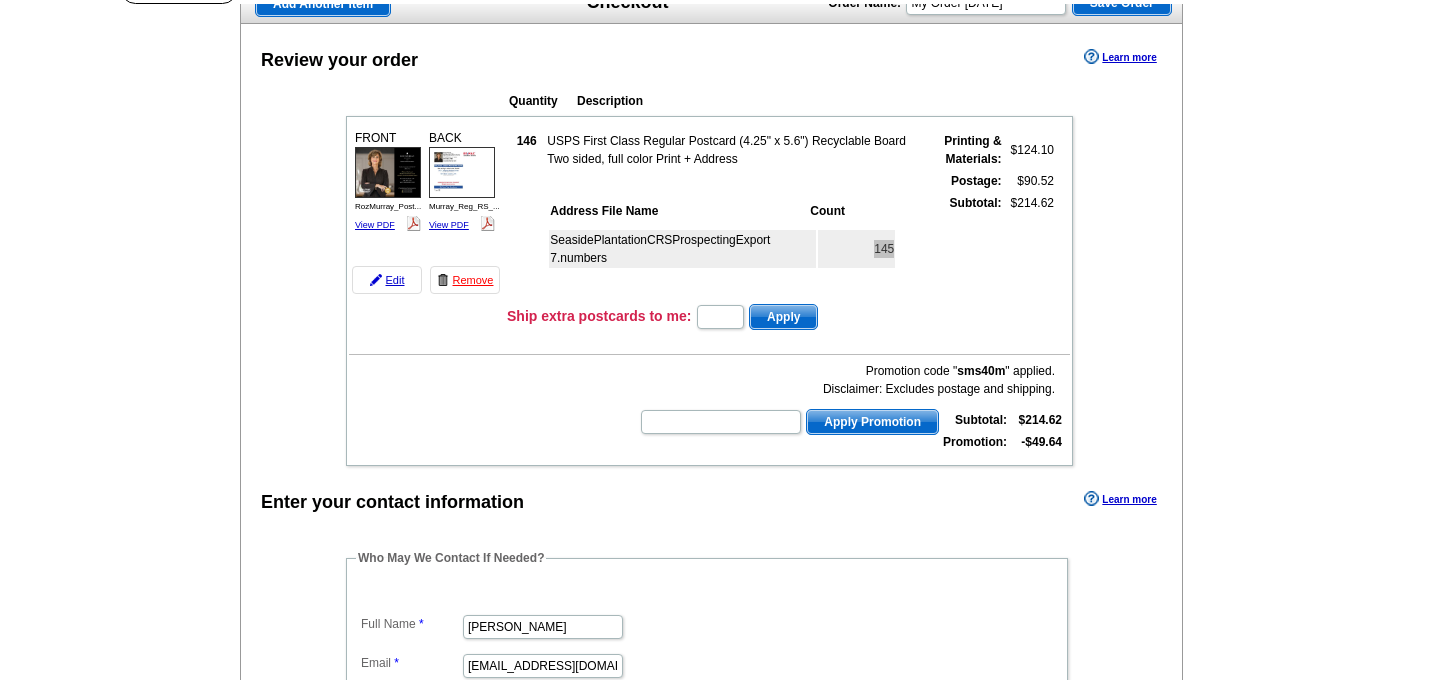 scroll, scrollTop: 0, scrollLeft: 0, axis: both 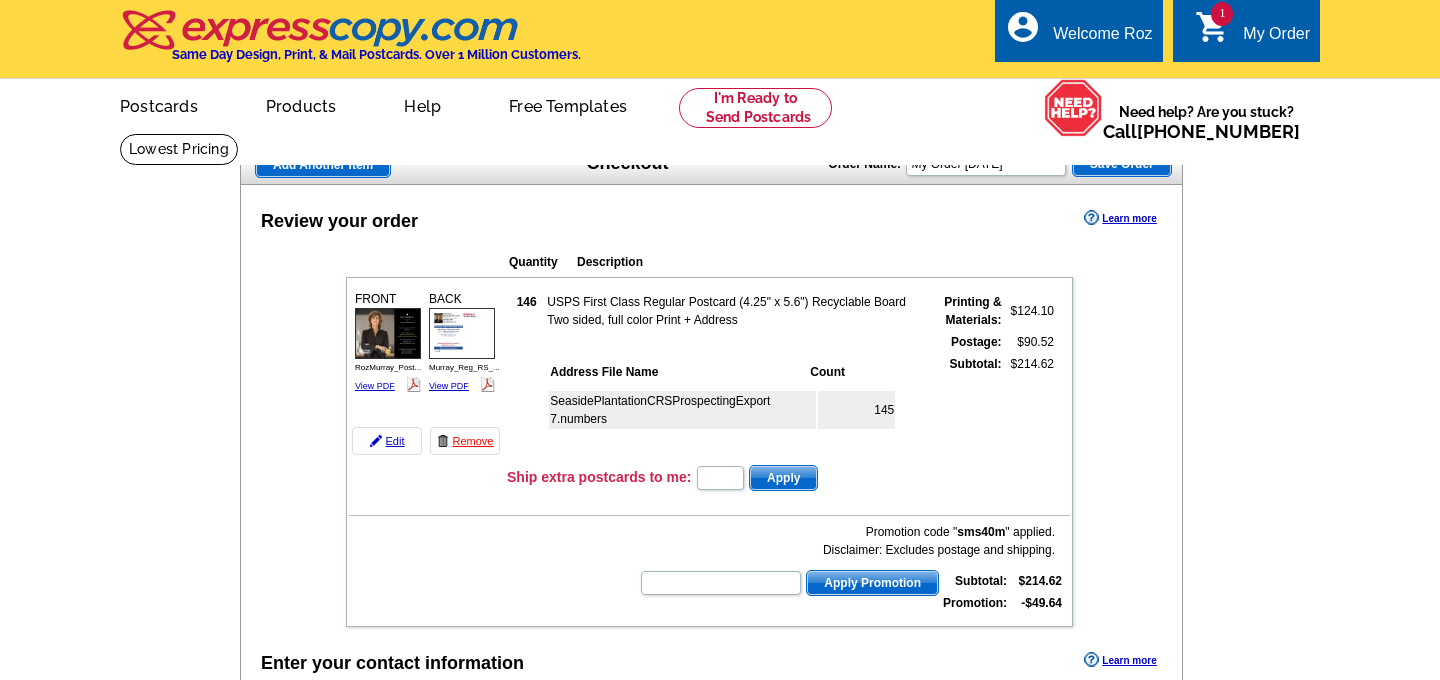 click on "SeasidePlantationCRSProspectingExport 7.numbers" at bounding box center (682, 410) 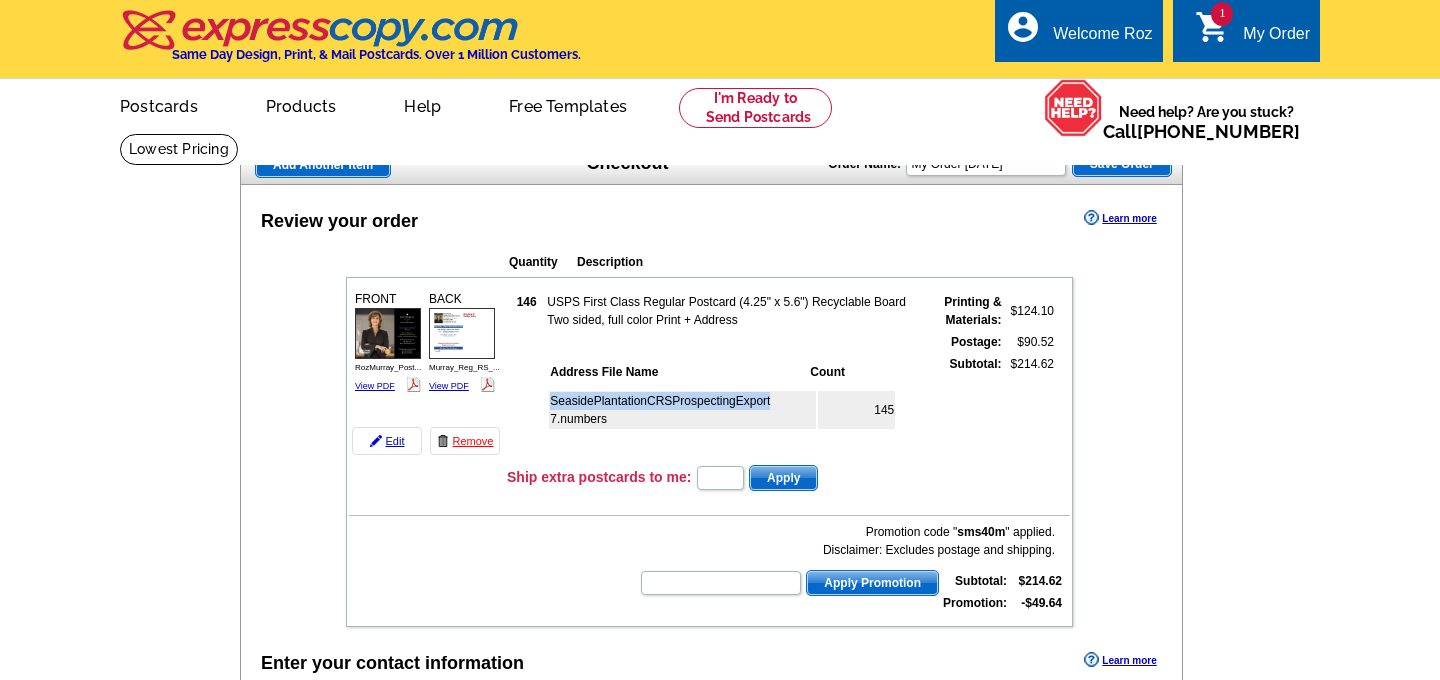 click on "SeasidePlantationCRSProspectingExport 7.numbers" at bounding box center [682, 410] 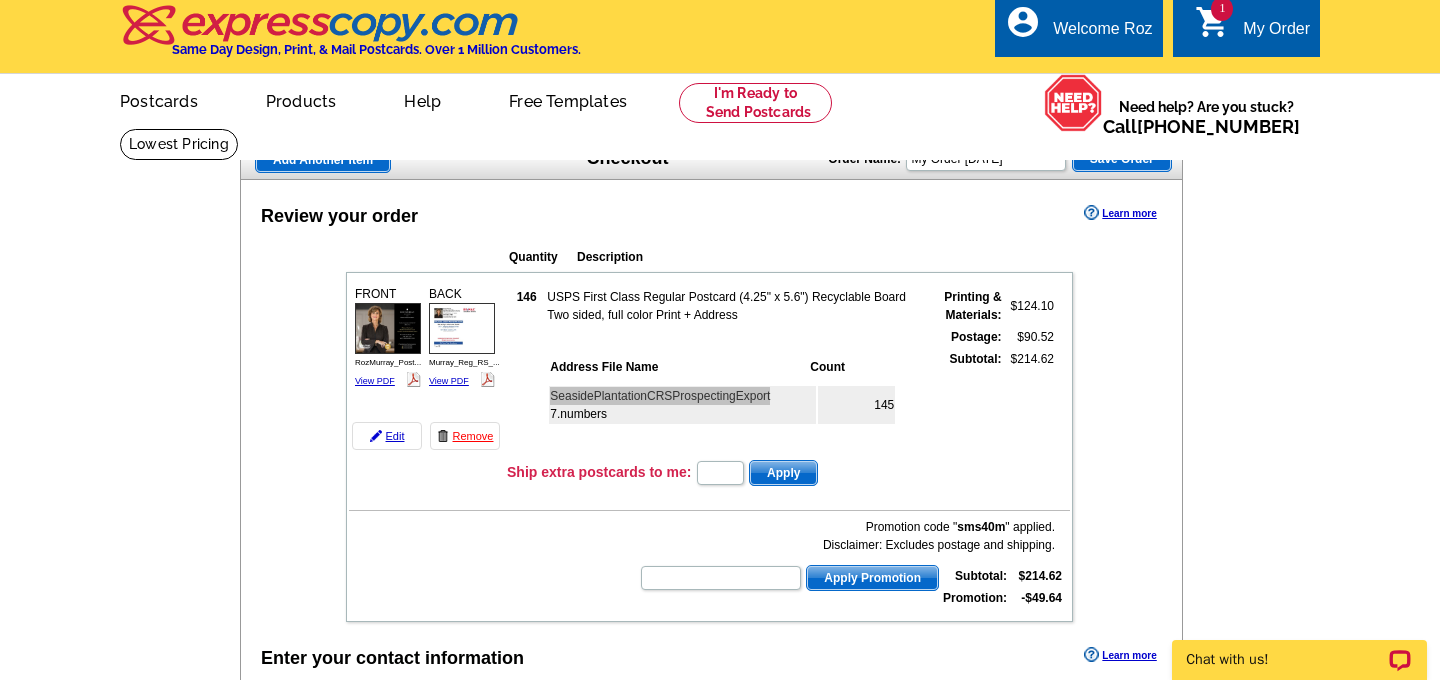 scroll, scrollTop: 2, scrollLeft: 0, axis: vertical 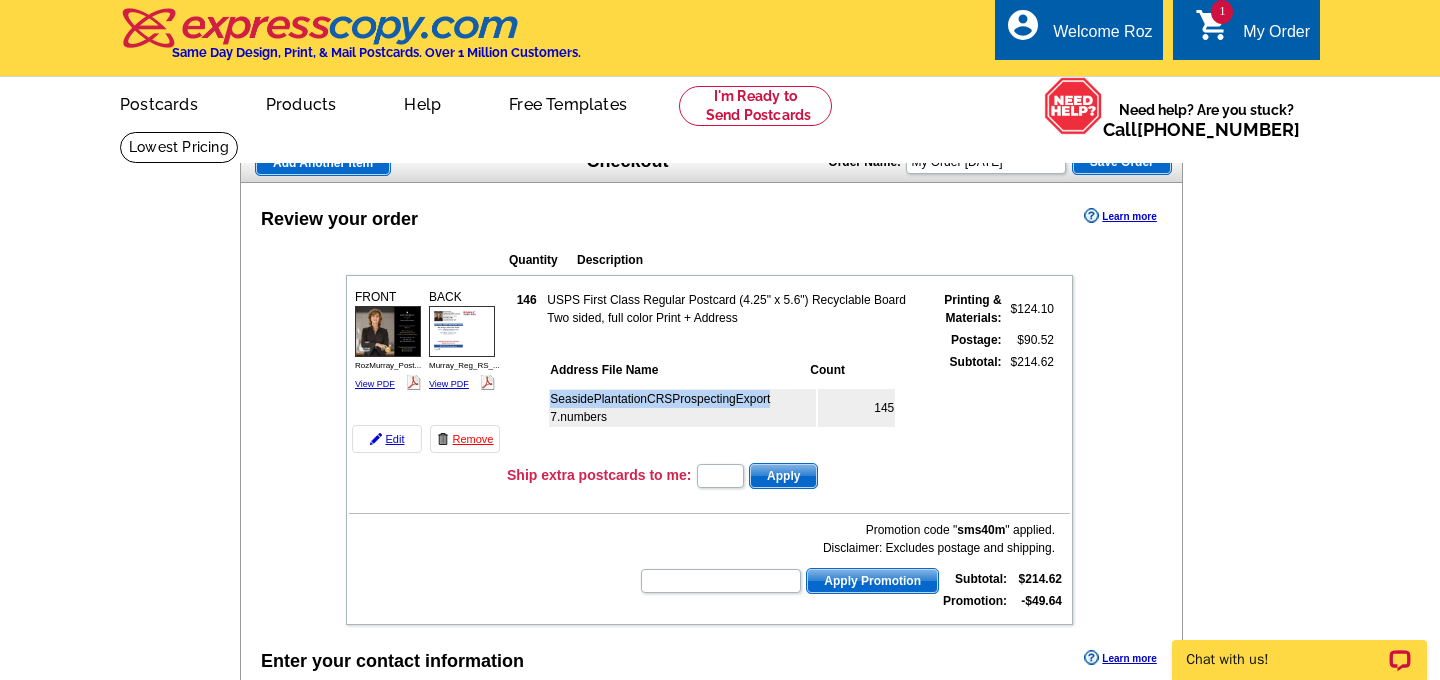 click on "SeasidePlantationCRSProspectingExport 7.numbers" at bounding box center (682, 408) 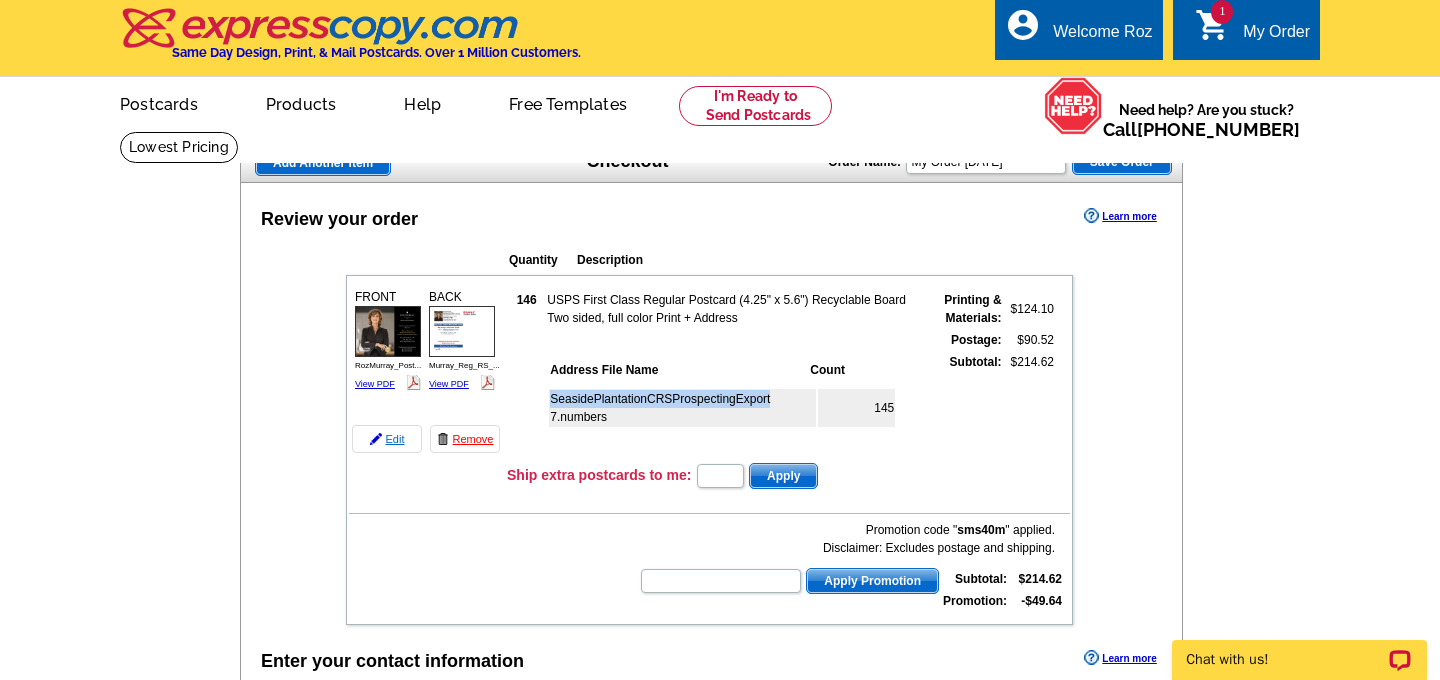click on "Edit" at bounding box center (387, 439) 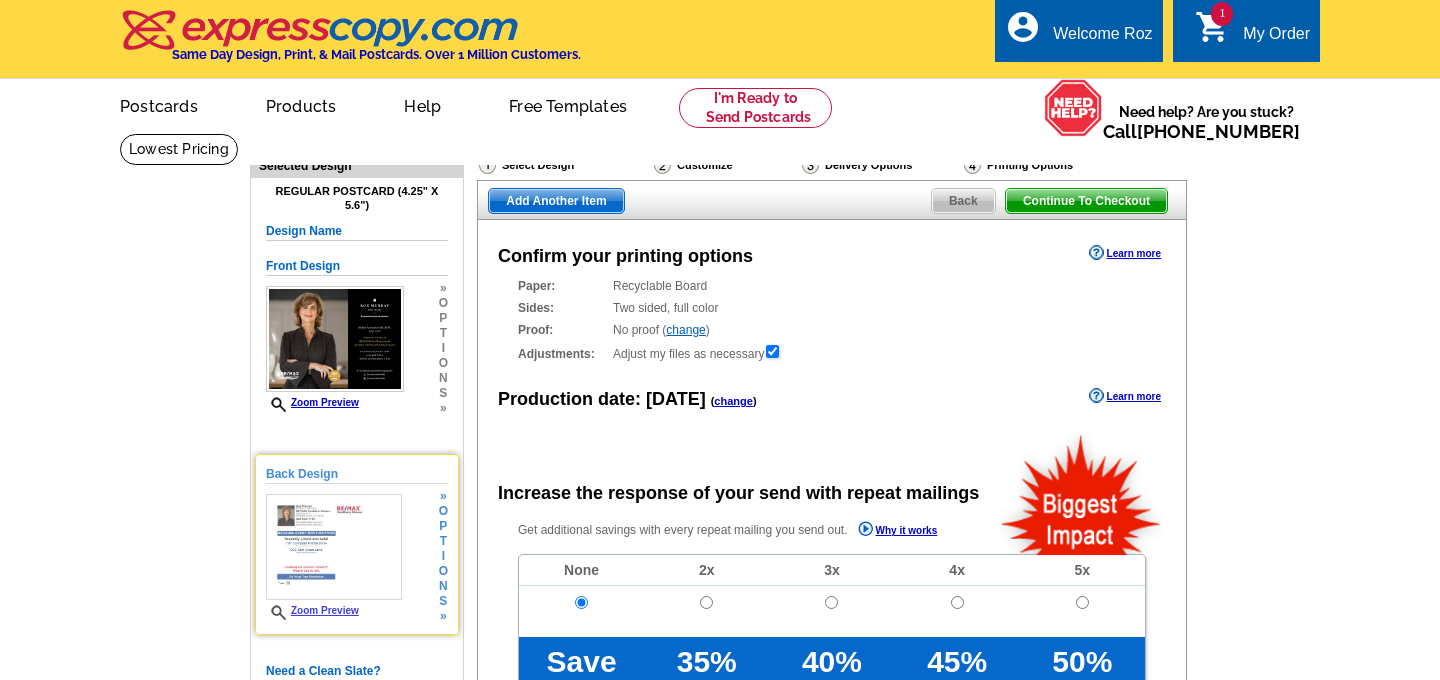 scroll, scrollTop: 0, scrollLeft: 0, axis: both 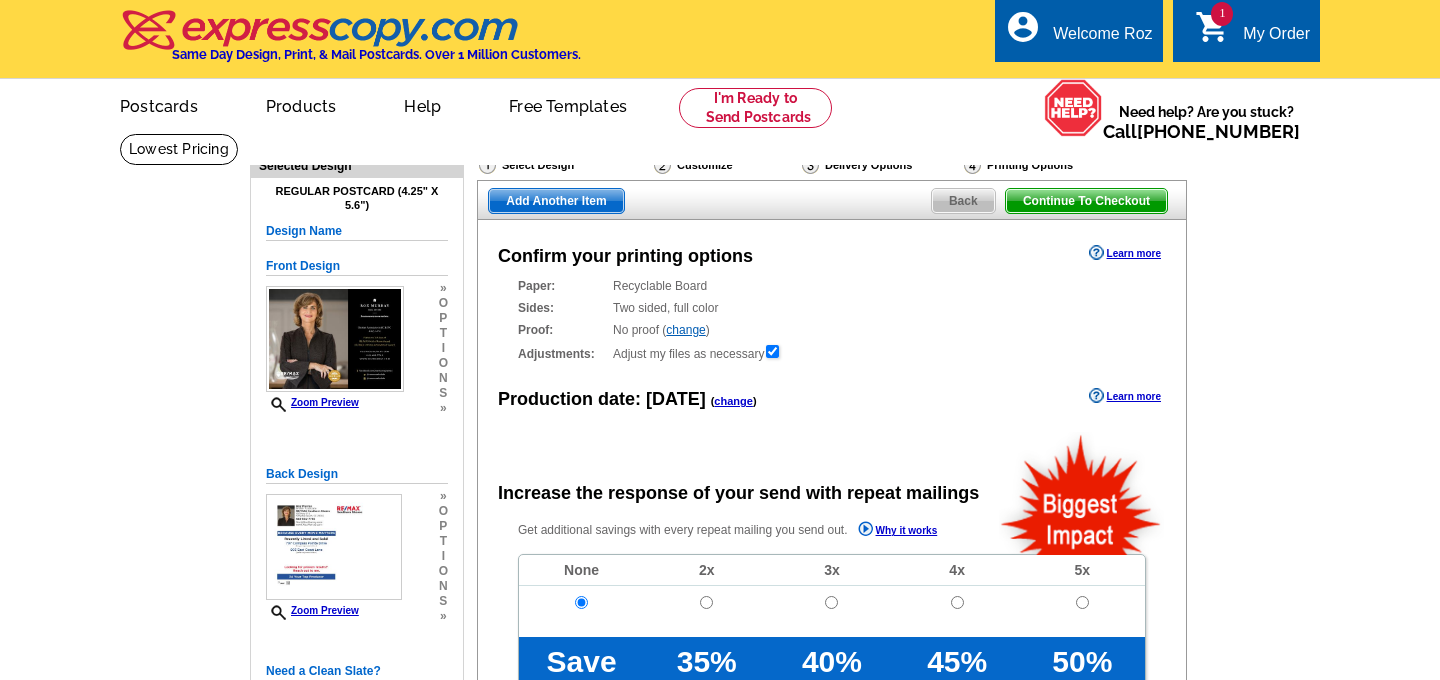 radio on "false" 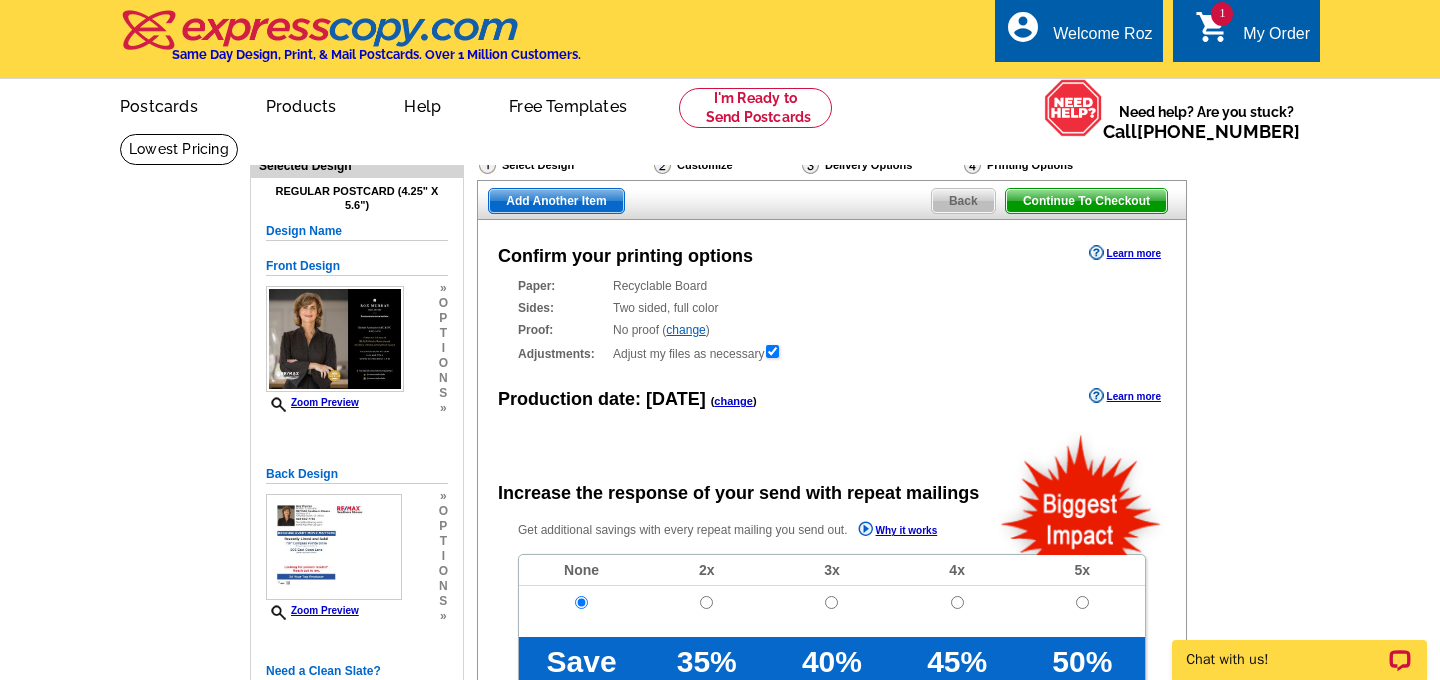scroll, scrollTop: 0, scrollLeft: 0, axis: both 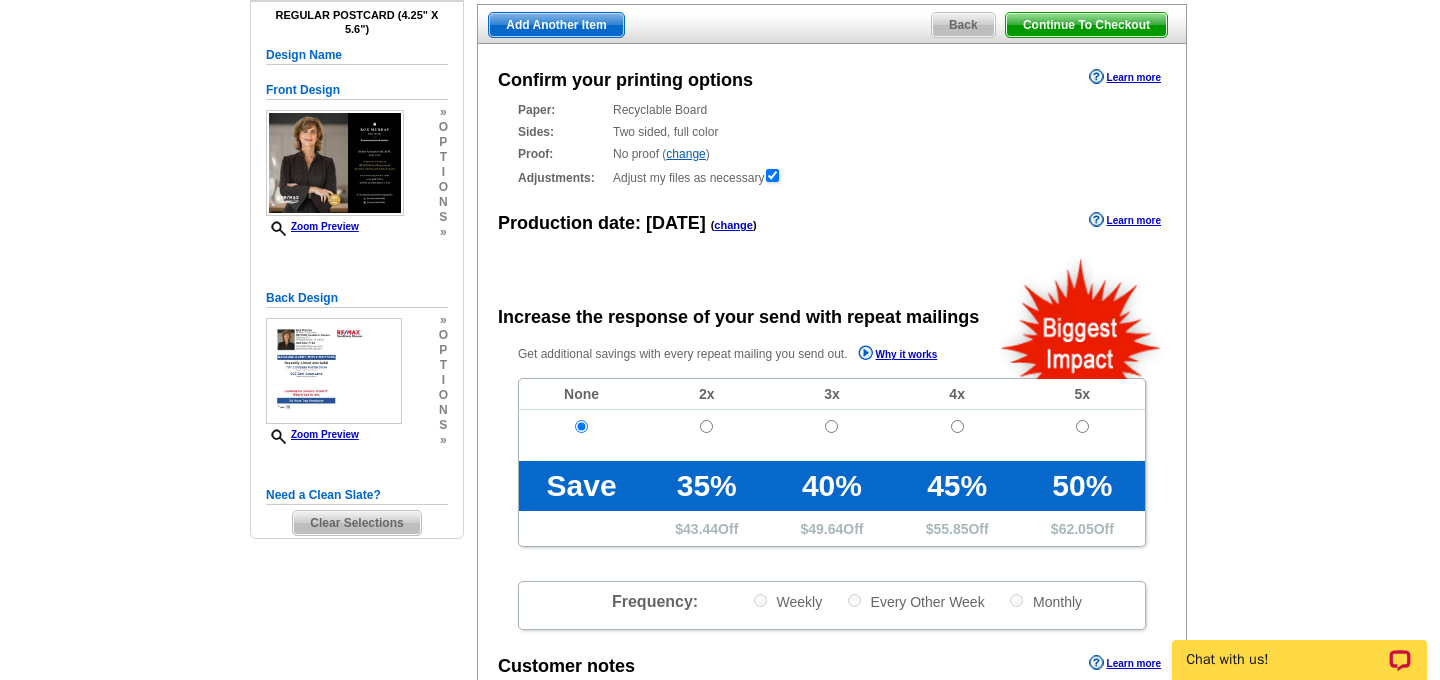 click on "Back" at bounding box center [963, 25] 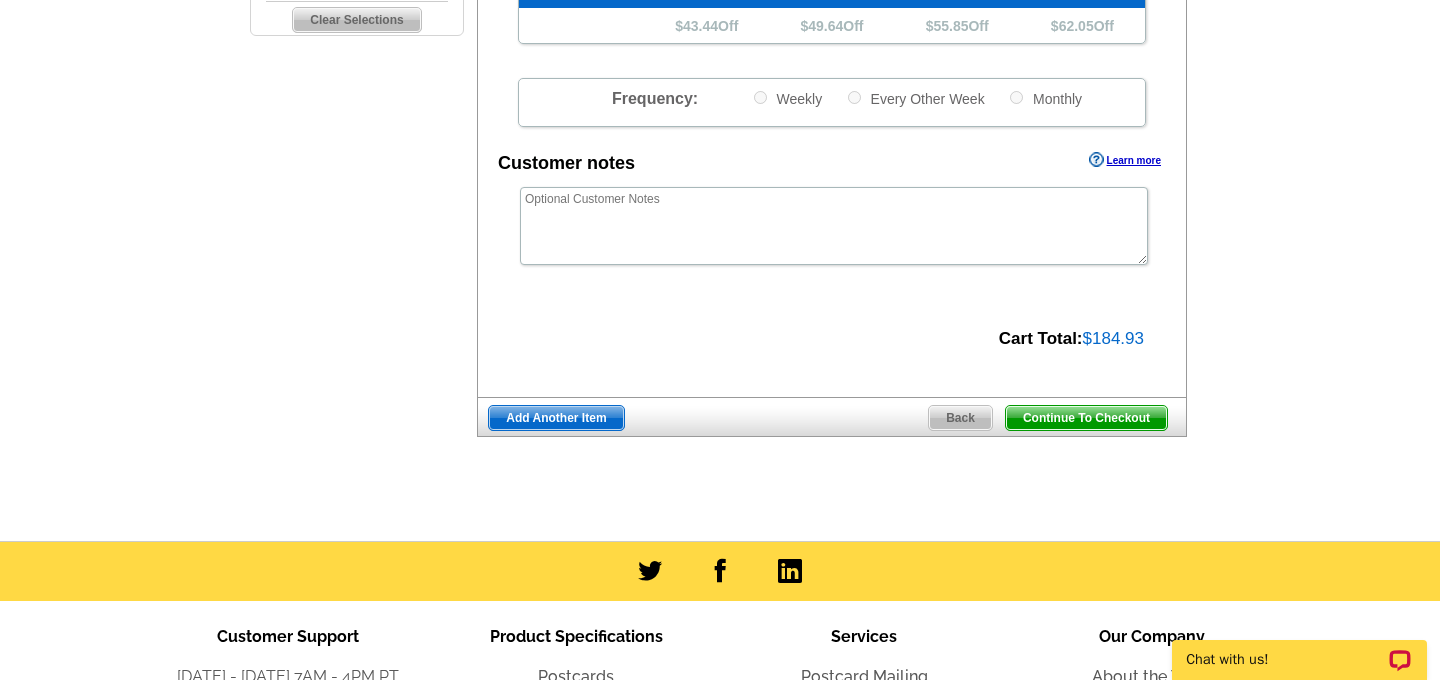 scroll, scrollTop: 682, scrollLeft: 0, axis: vertical 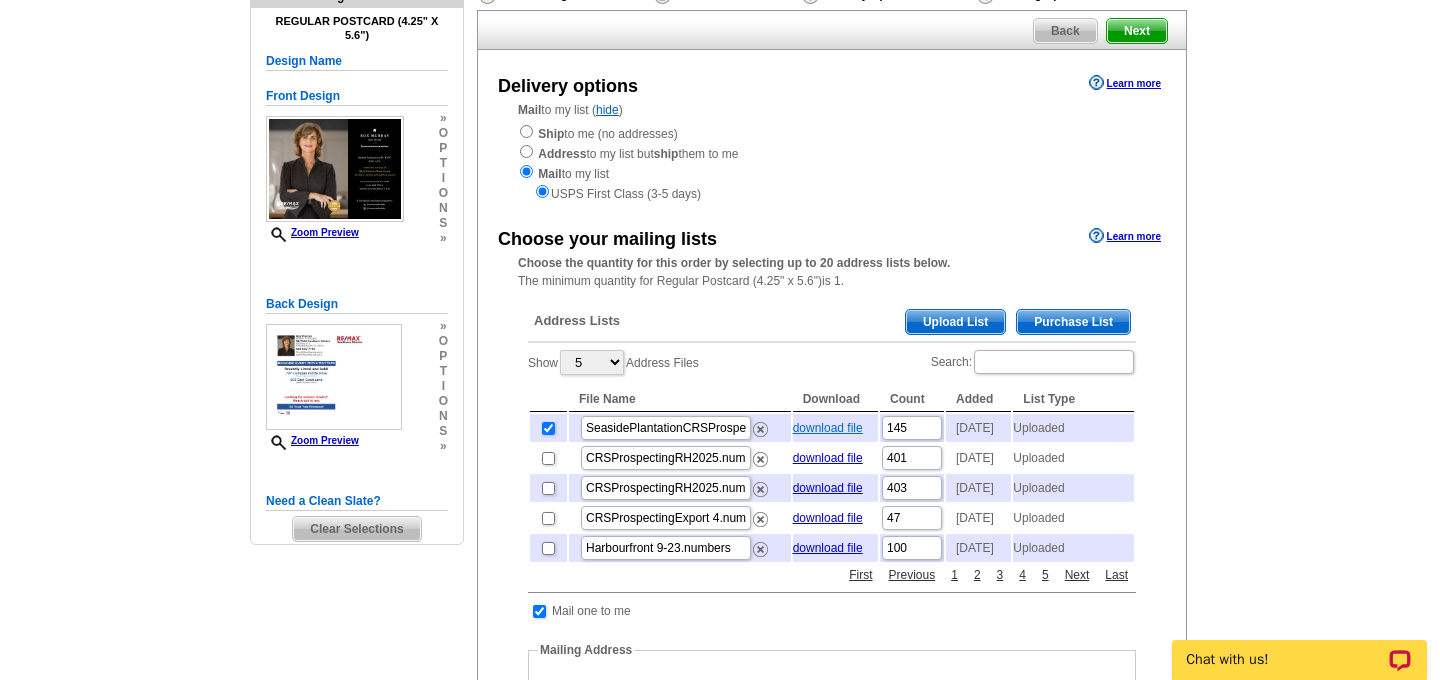 click on "download file" at bounding box center (828, 428) 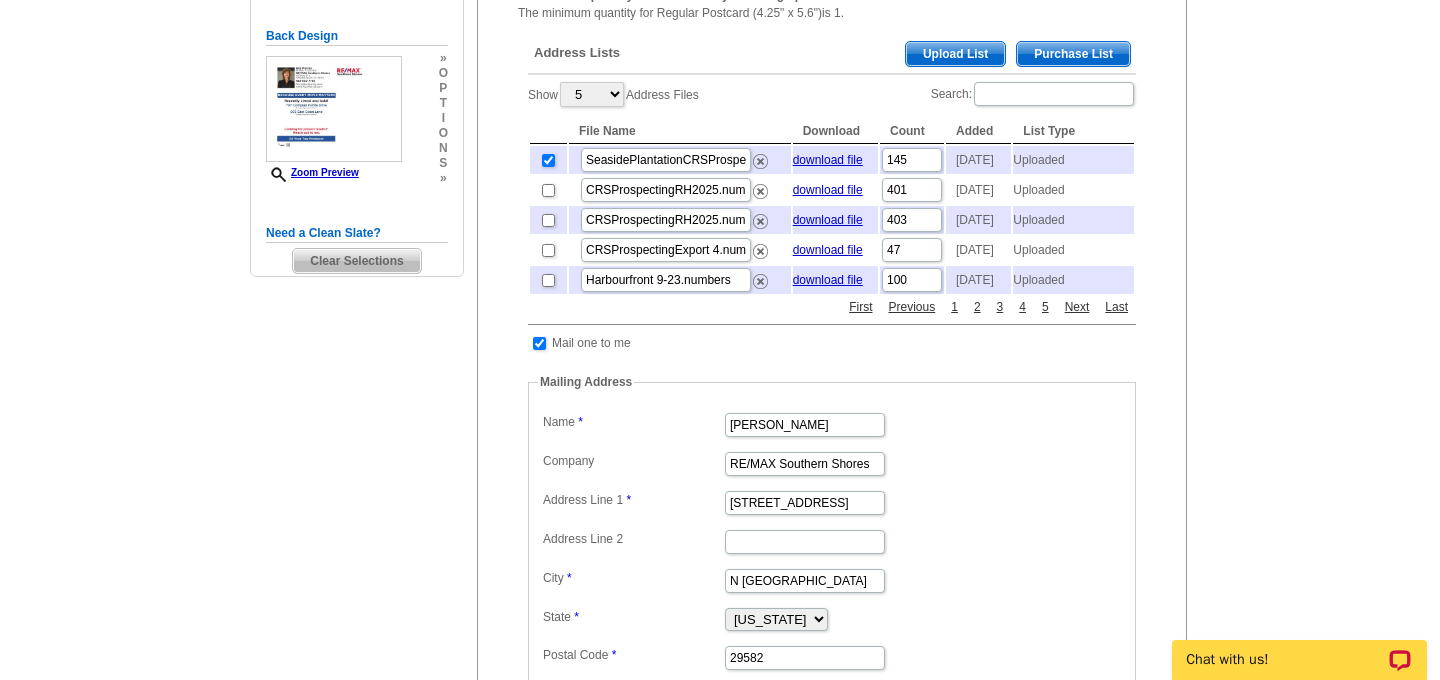 scroll, scrollTop: 440, scrollLeft: 0, axis: vertical 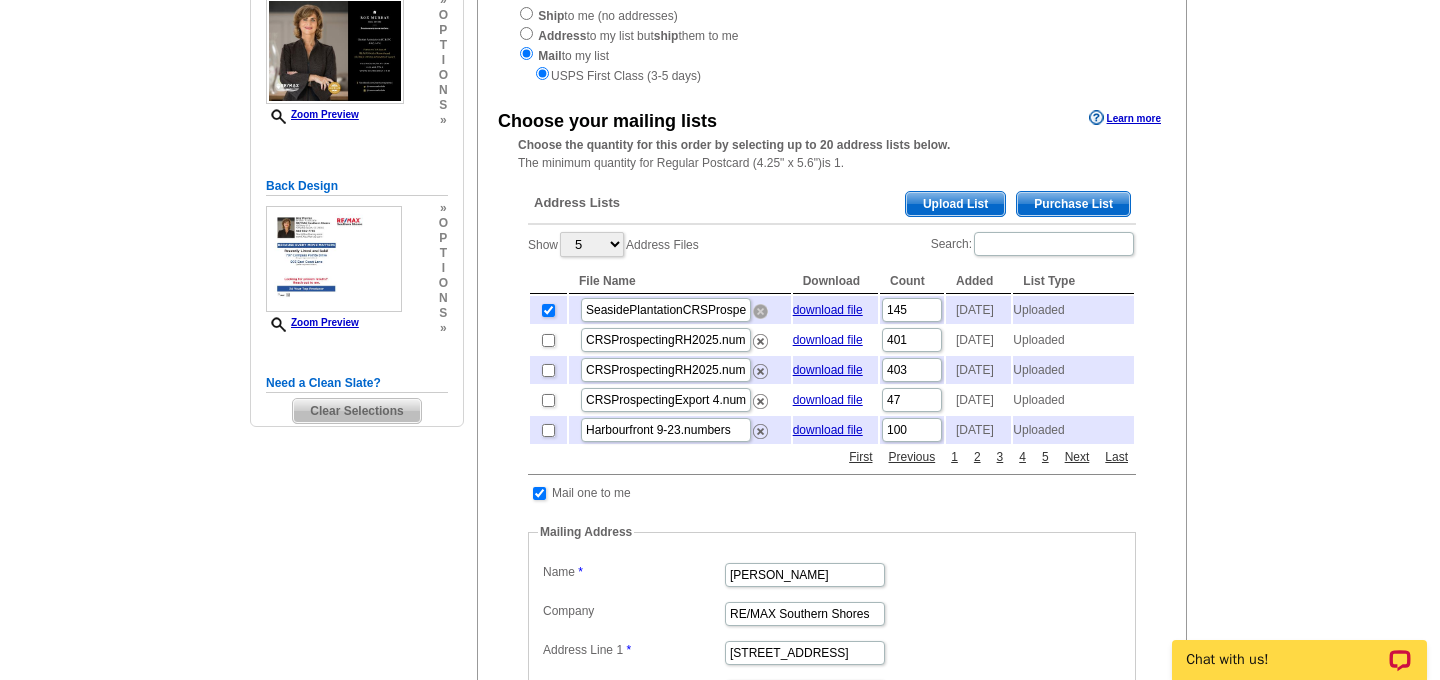 click at bounding box center [760, 311] 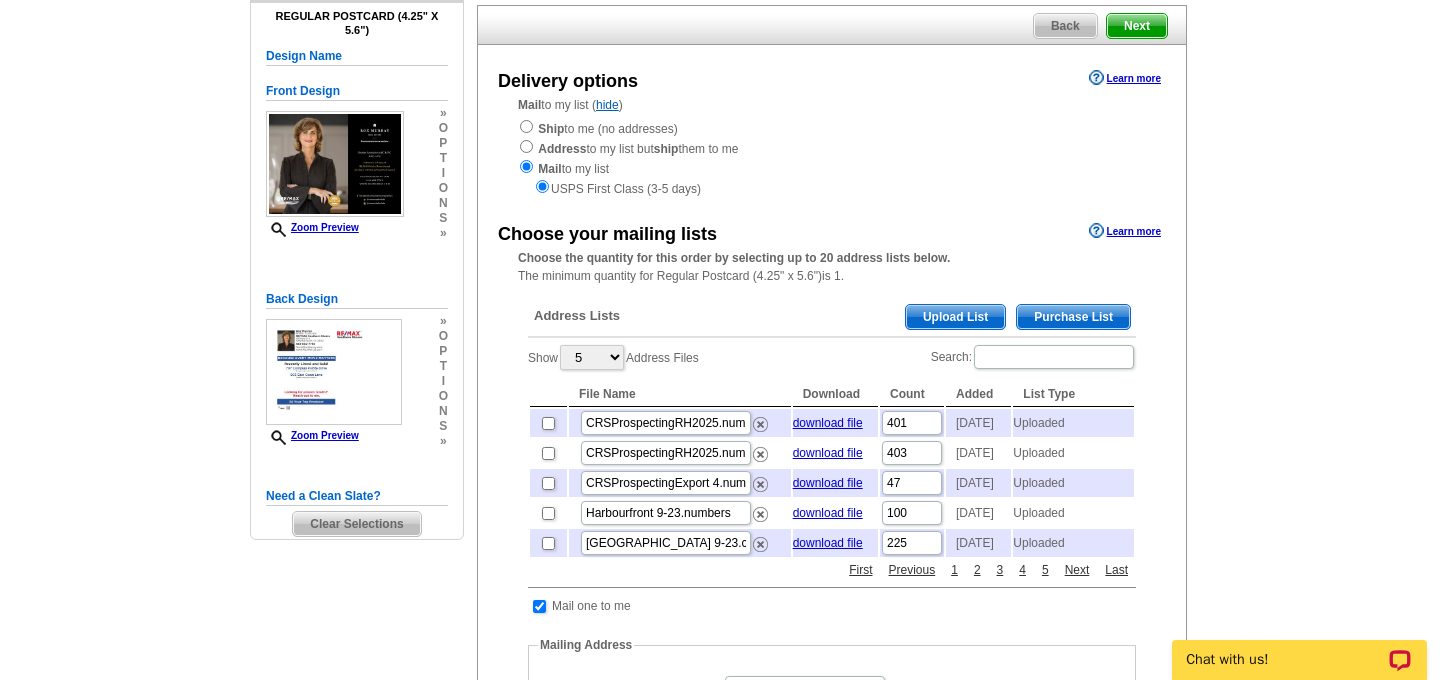 scroll, scrollTop: 173, scrollLeft: 0, axis: vertical 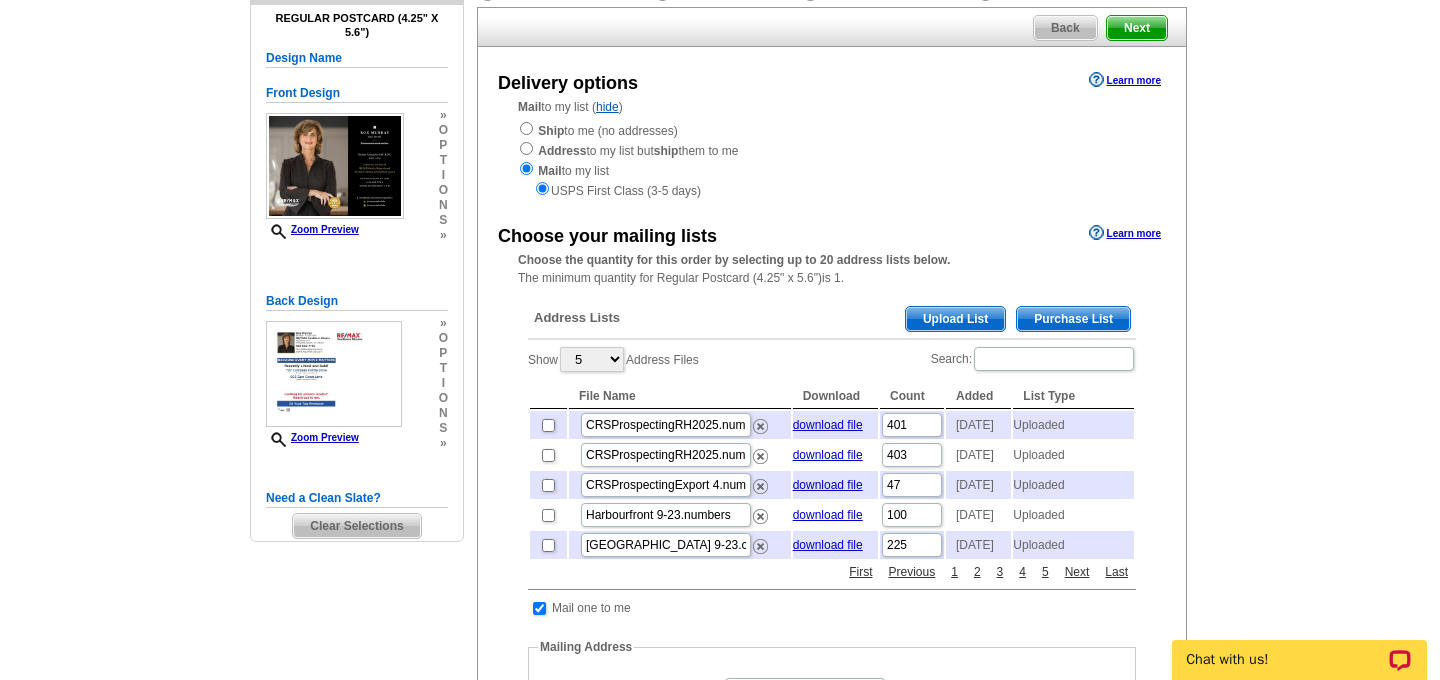 click on "Upload List" at bounding box center [955, 319] 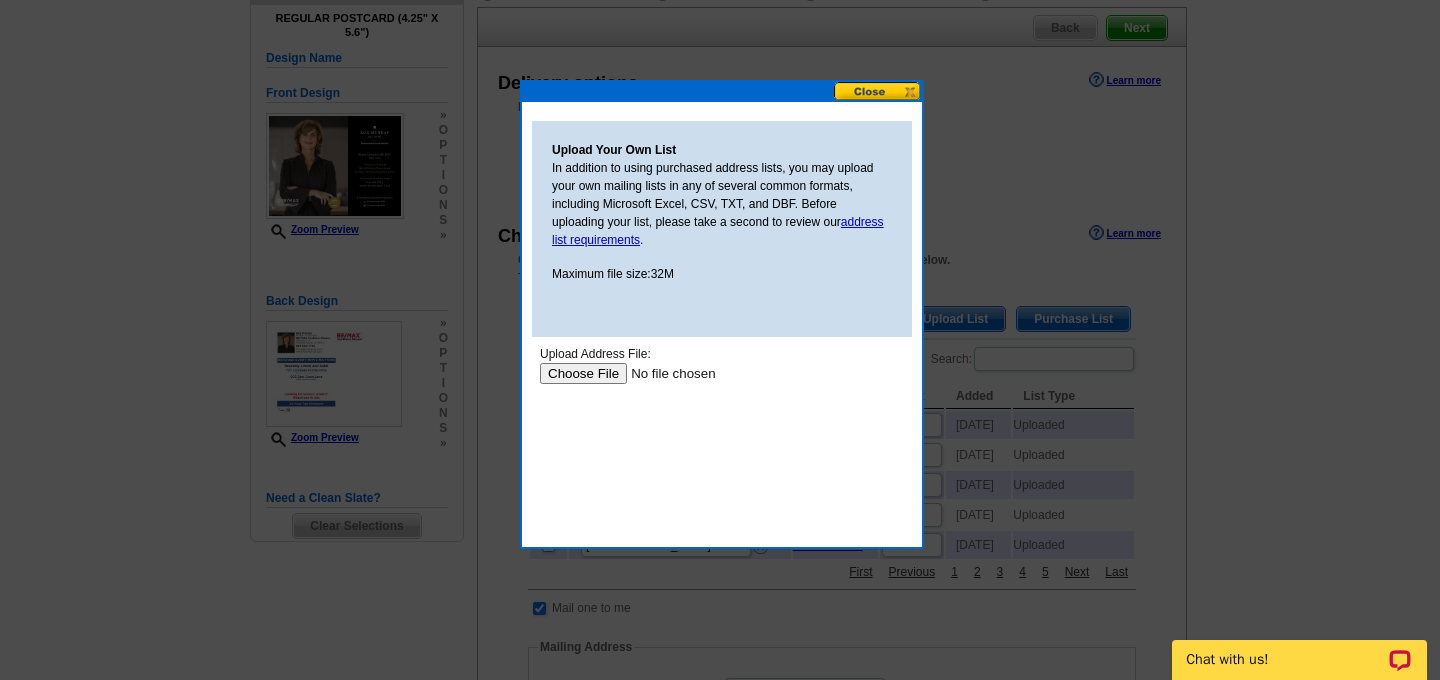 scroll, scrollTop: 0, scrollLeft: 0, axis: both 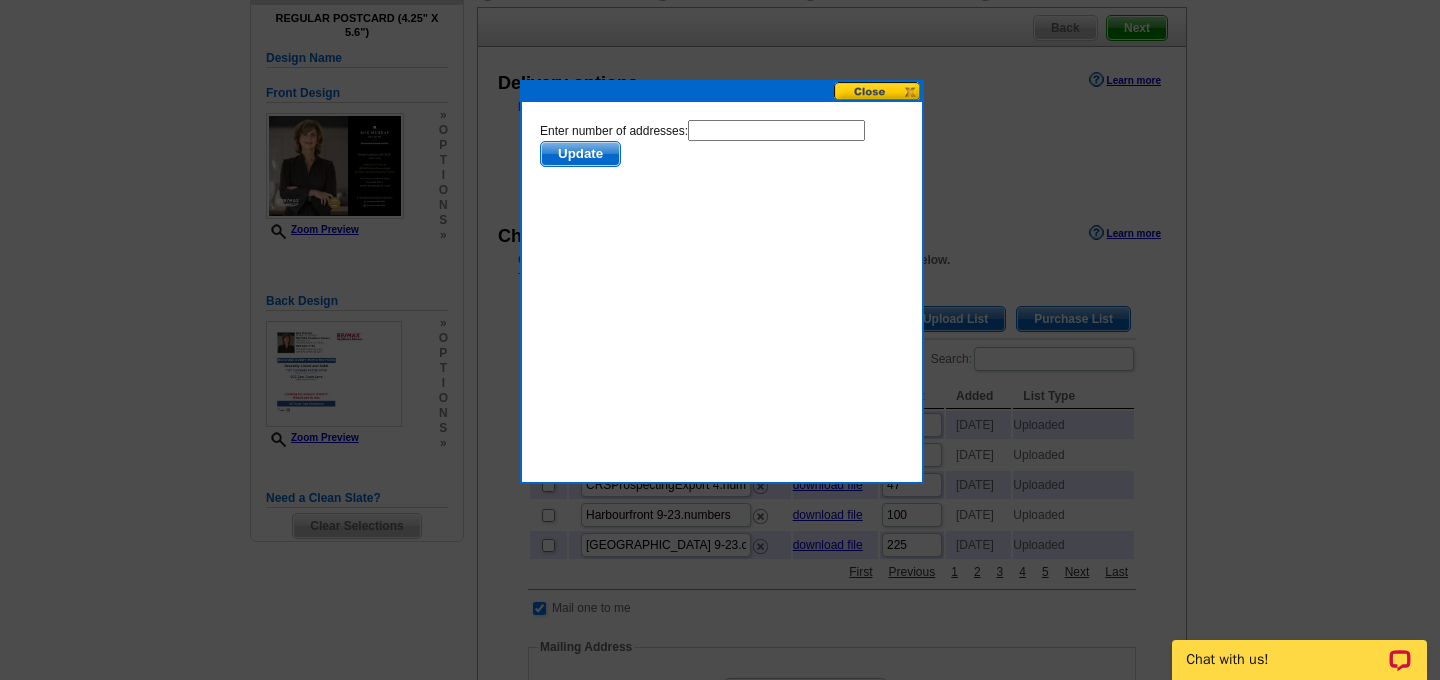click at bounding box center [776, 130] 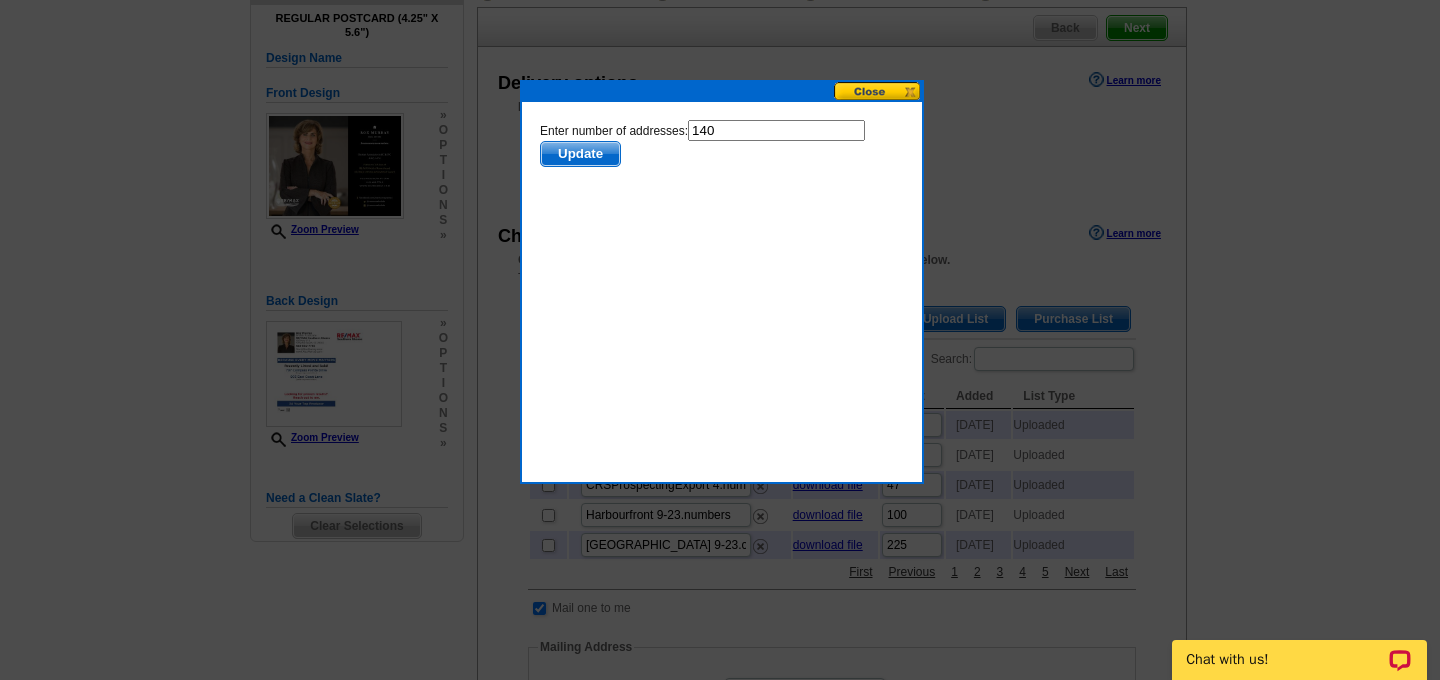 type on "140" 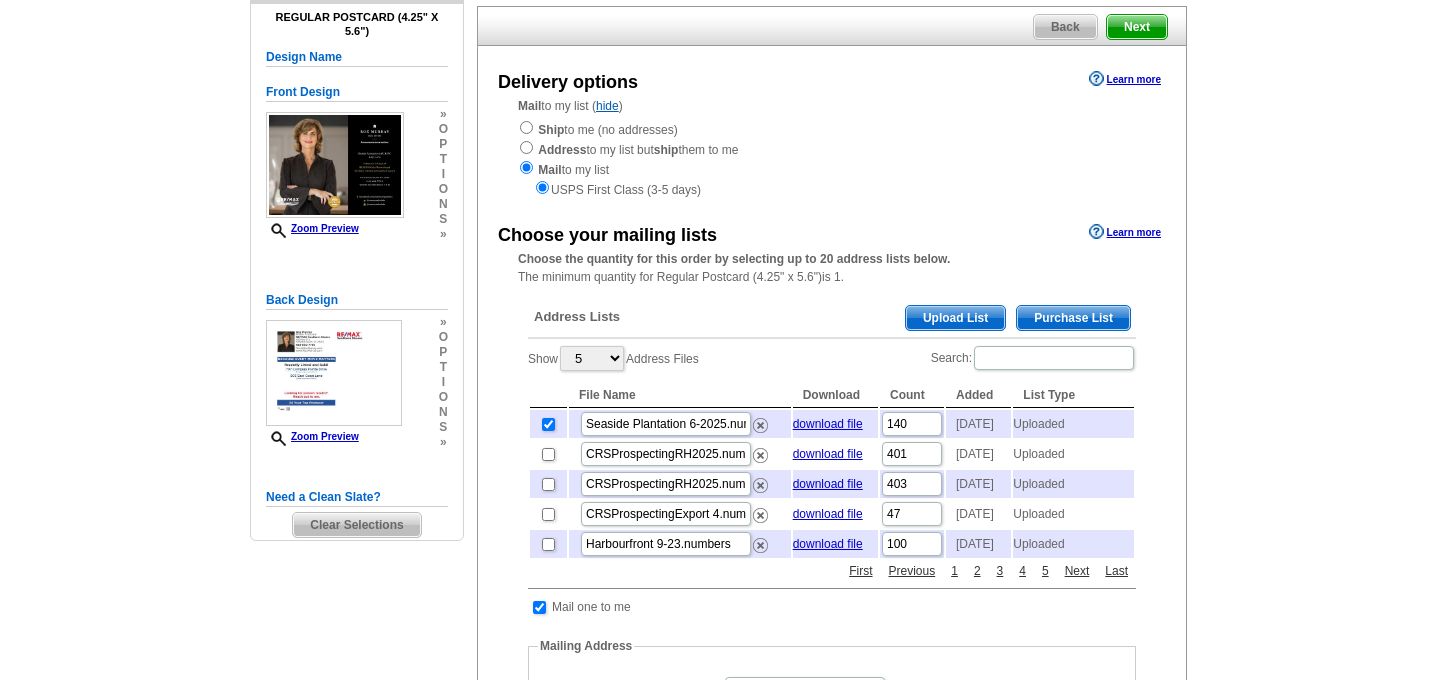 scroll, scrollTop: 173, scrollLeft: 0, axis: vertical 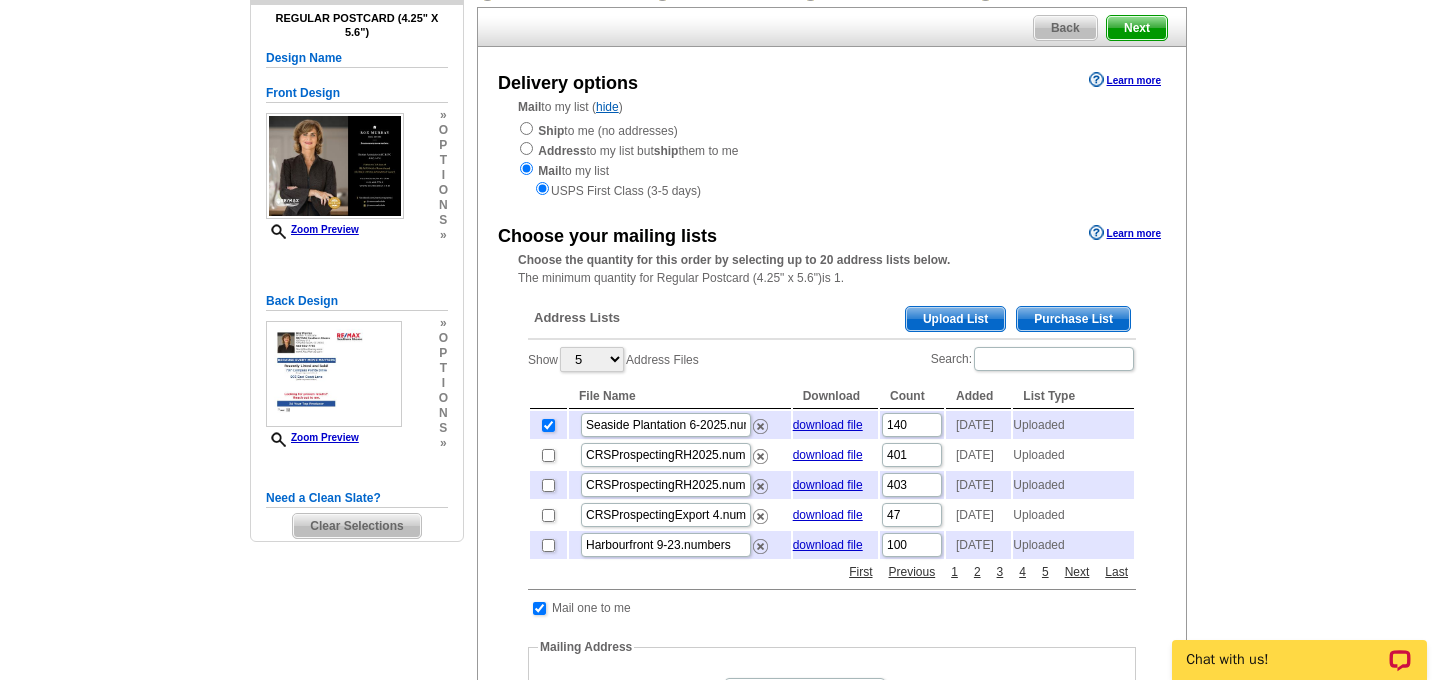 click on "Next" at bounding box center (1137, 28) 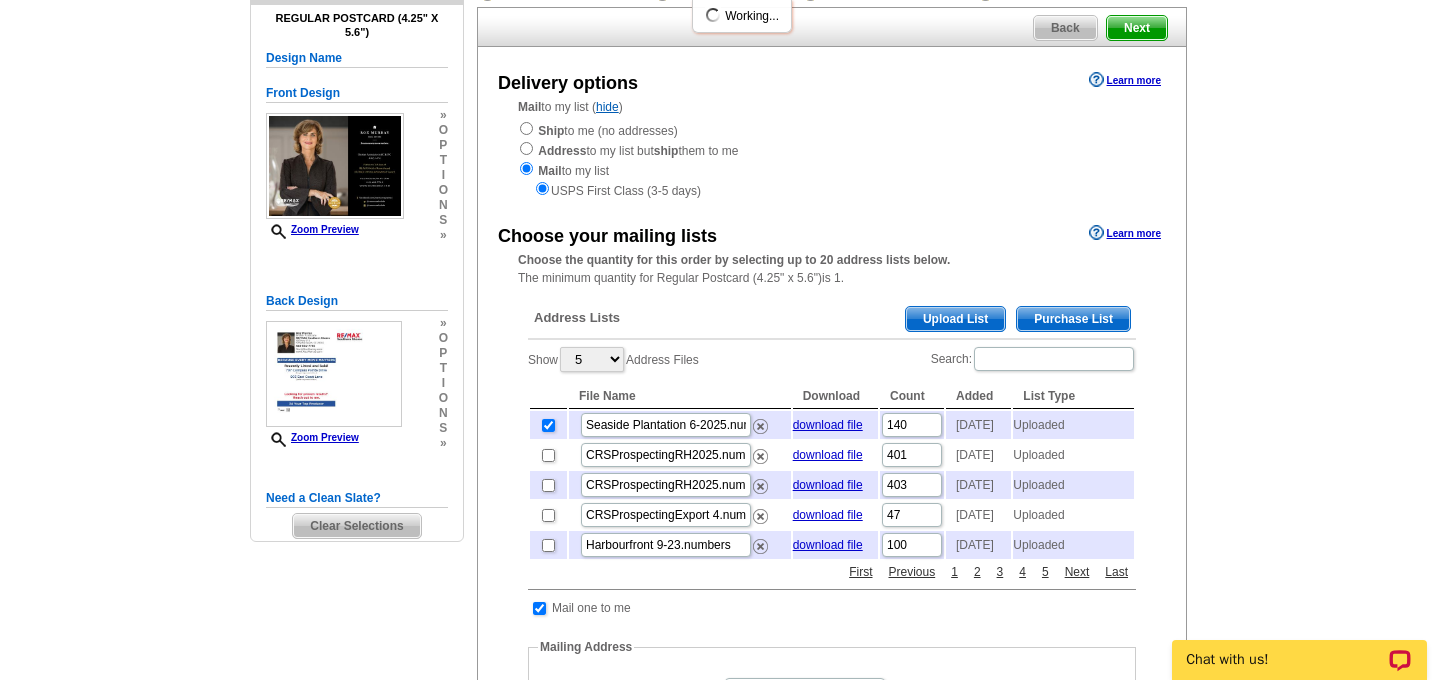 scroll, scrollTop: 0, scrollLeft: 0, axis: both 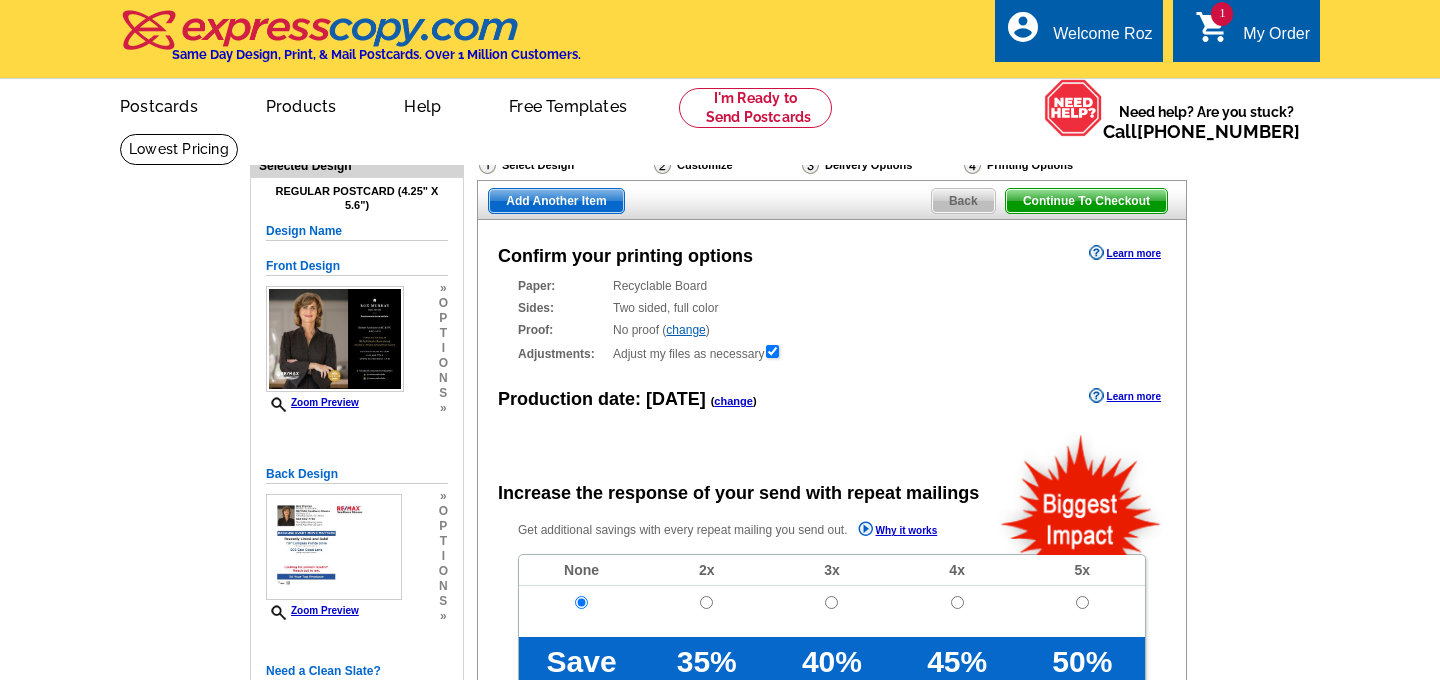 radio on "false" 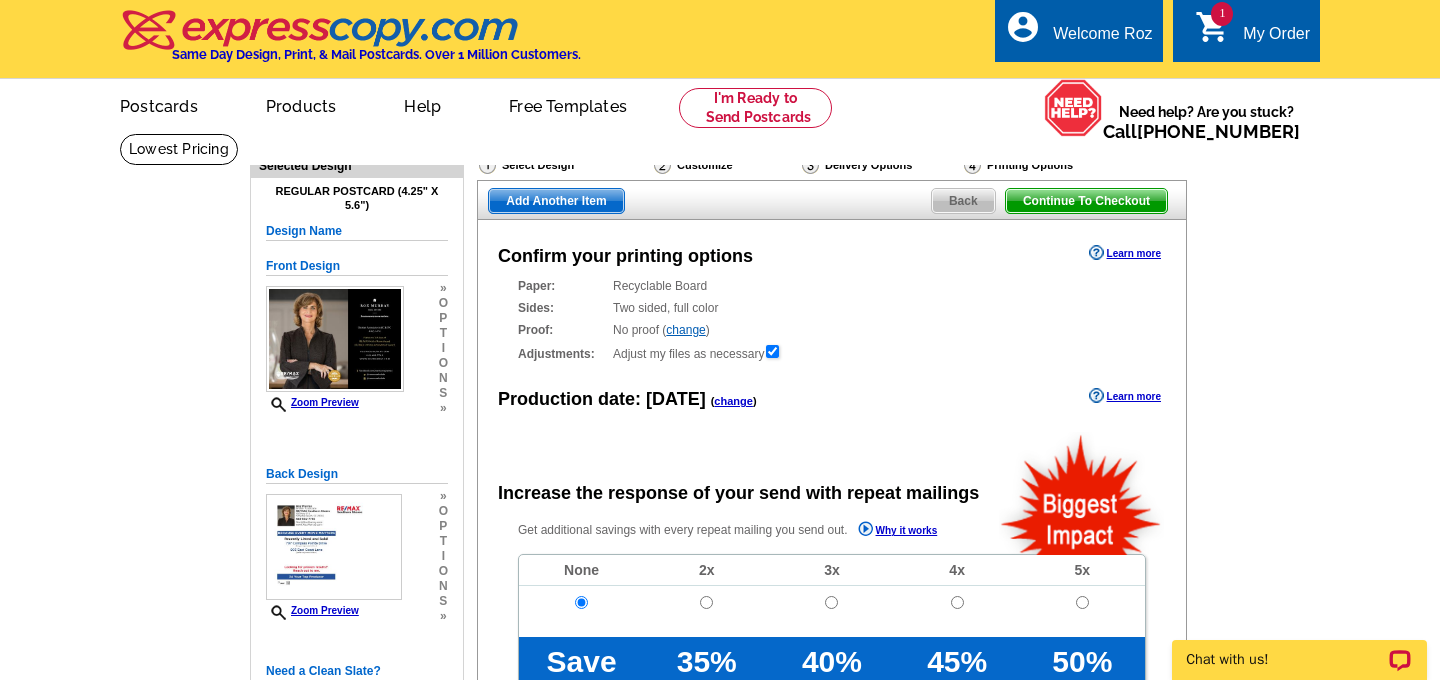 scroll, scrollTop: 0, scrollLeft: 0, axis: both 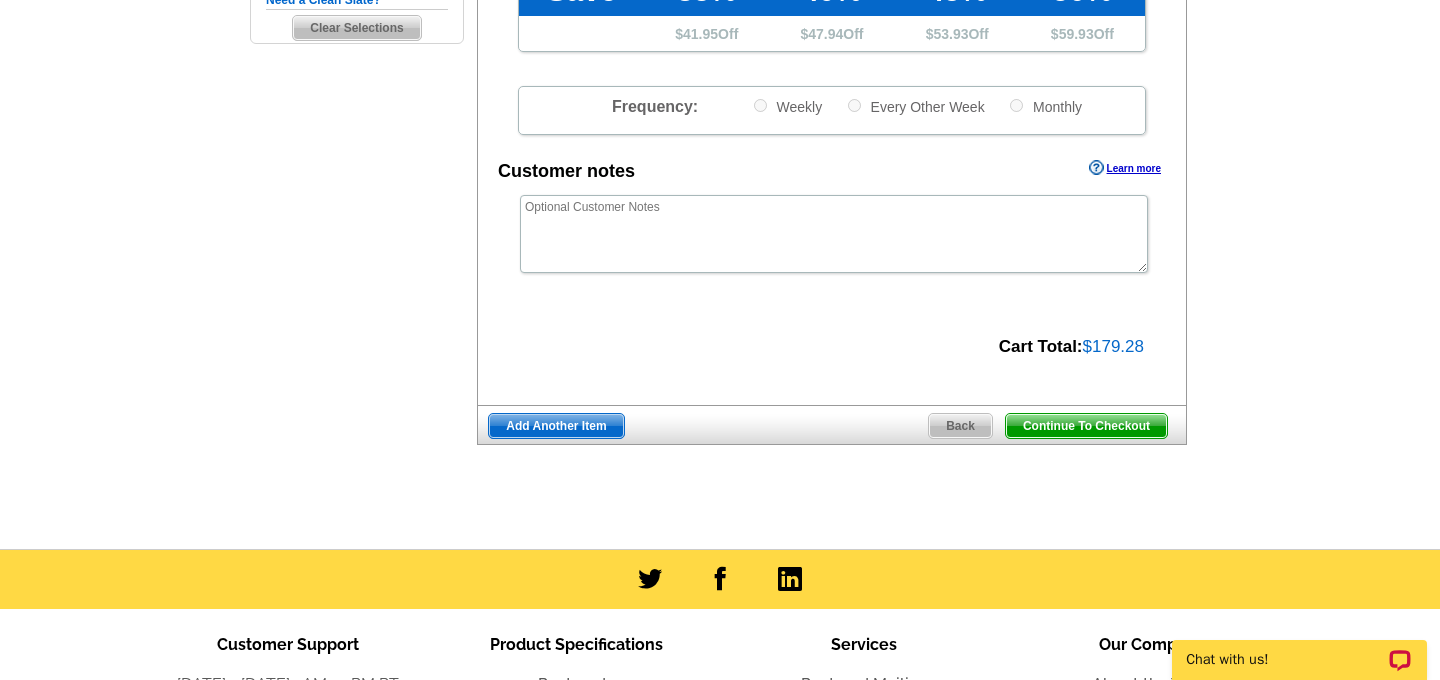 click on "Continue To Checkout" at bounding box center (1086, 426) 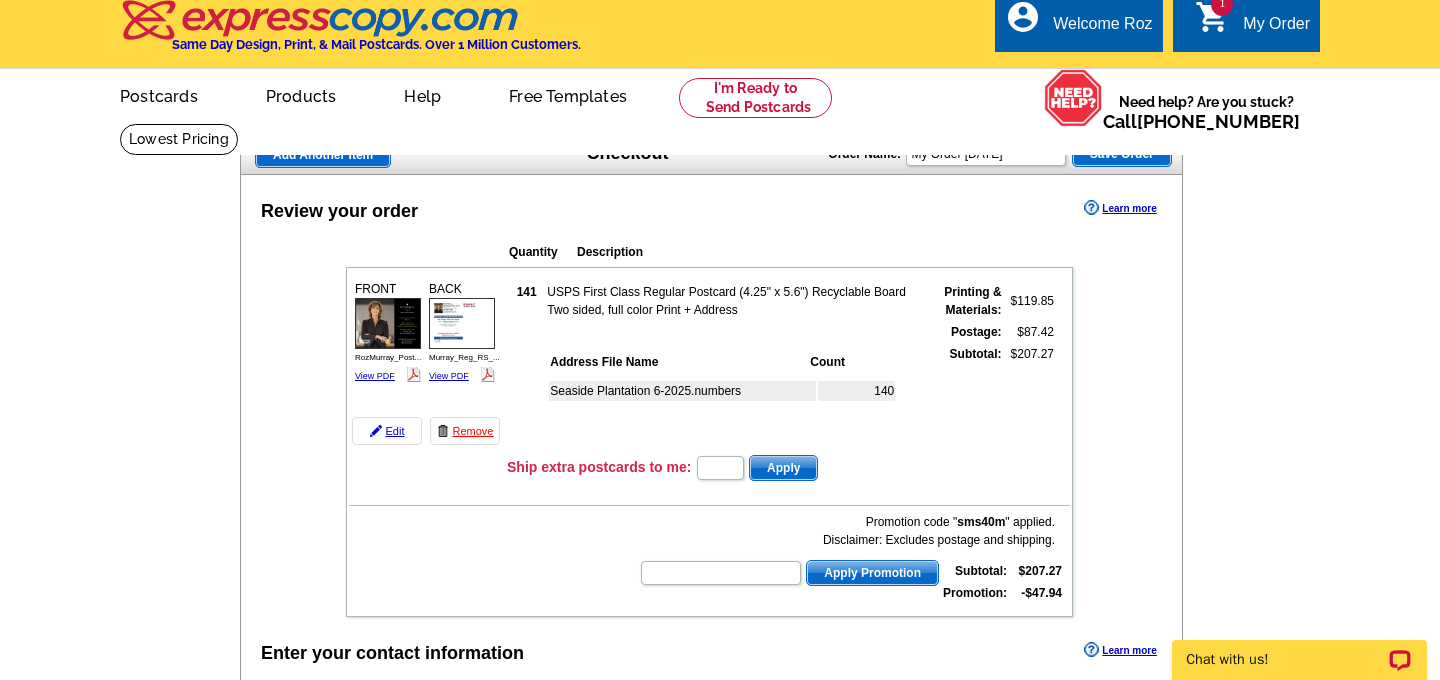 scroll, scrollTop: 30, scrollLeft: 0, axis: vertical 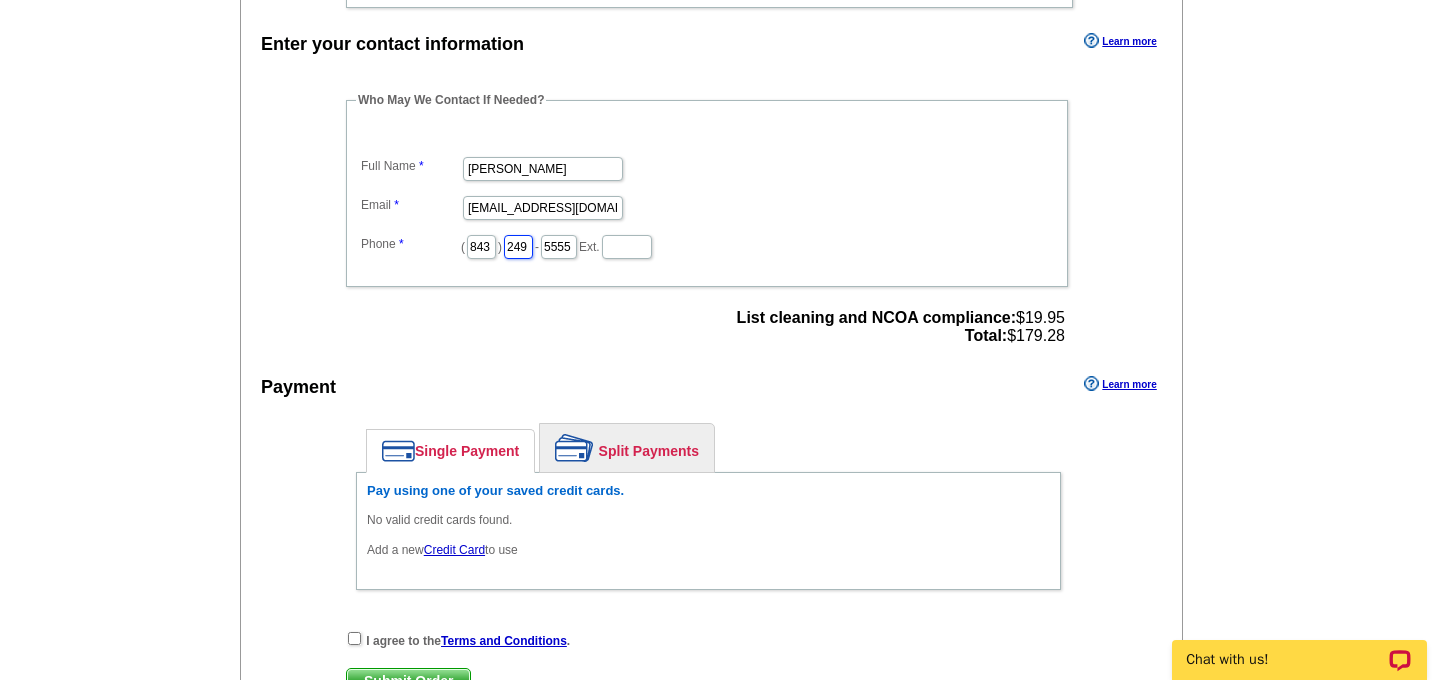 click on "249" at bounding box center [518, 247] 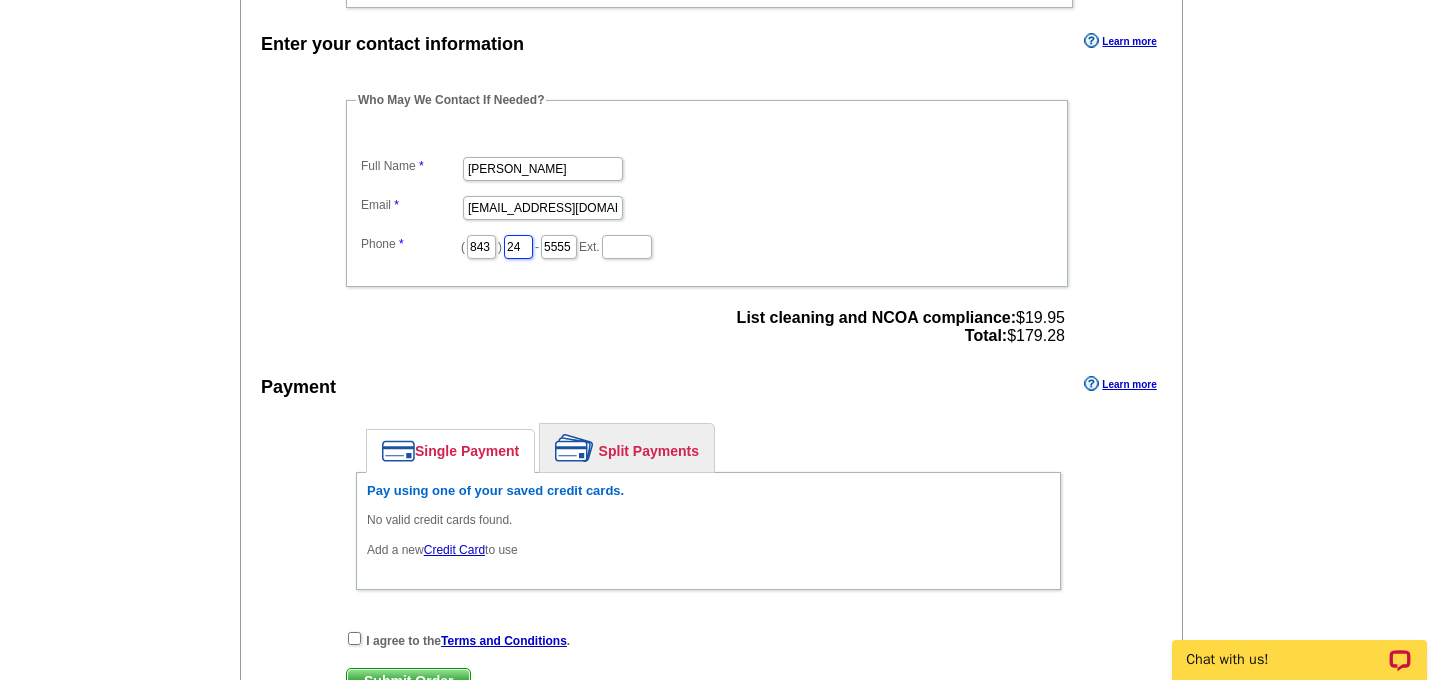 type on "2" 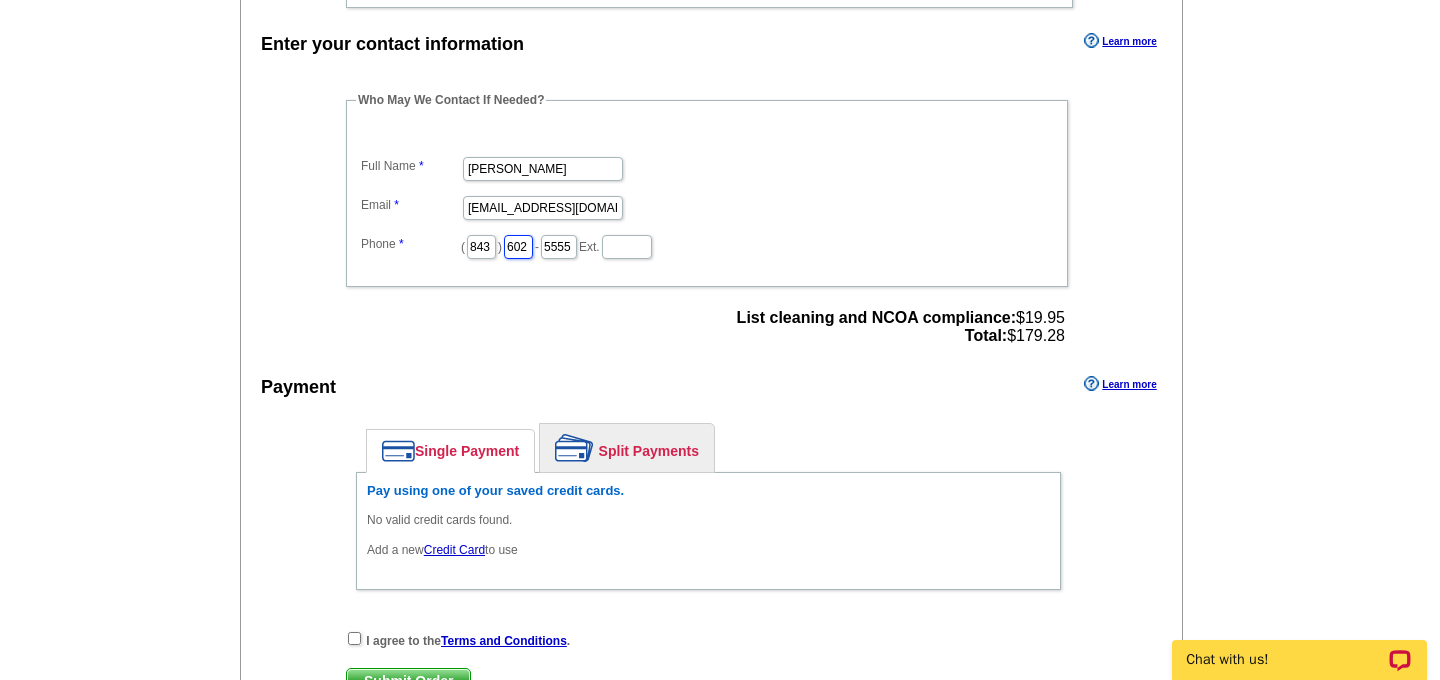 scroll, scrollTop: 0, scrollLeft: 3, axis: horizontal 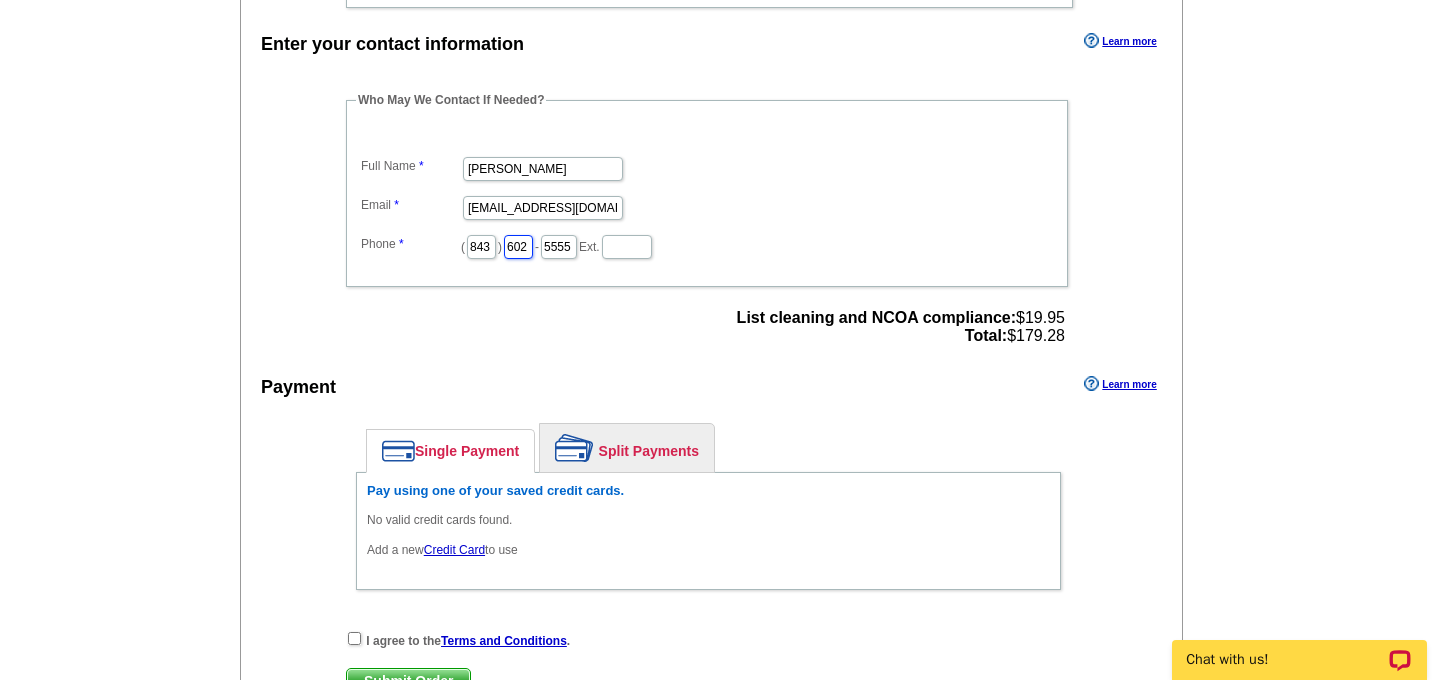 type on "602" 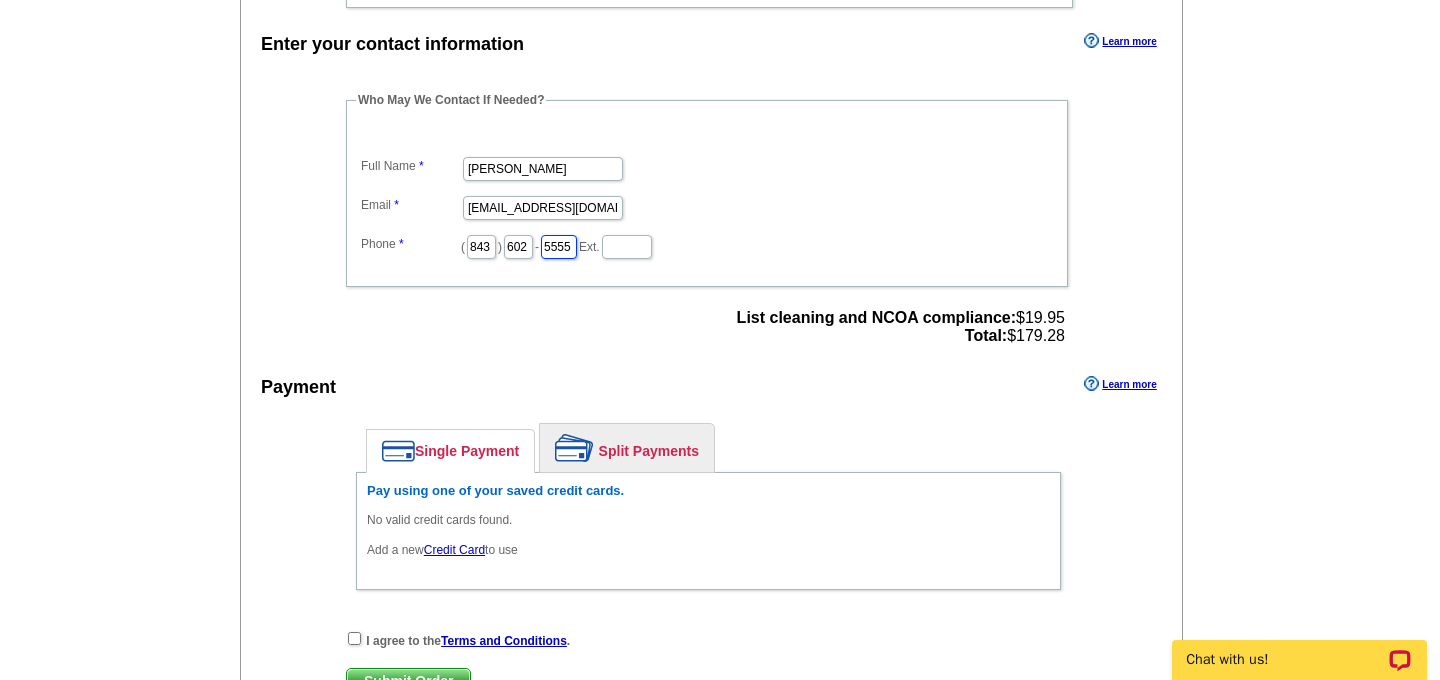 click on "5555" at bounding box center (559, 247) 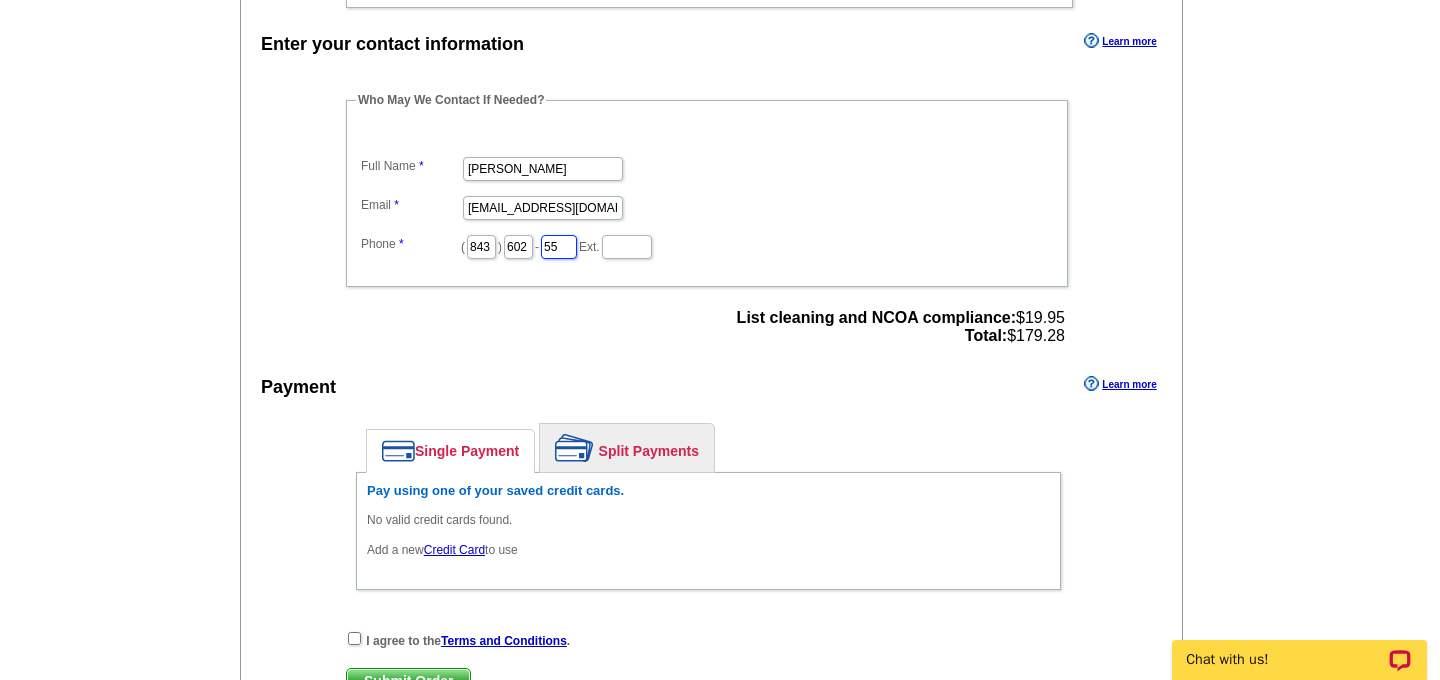 type on "5" 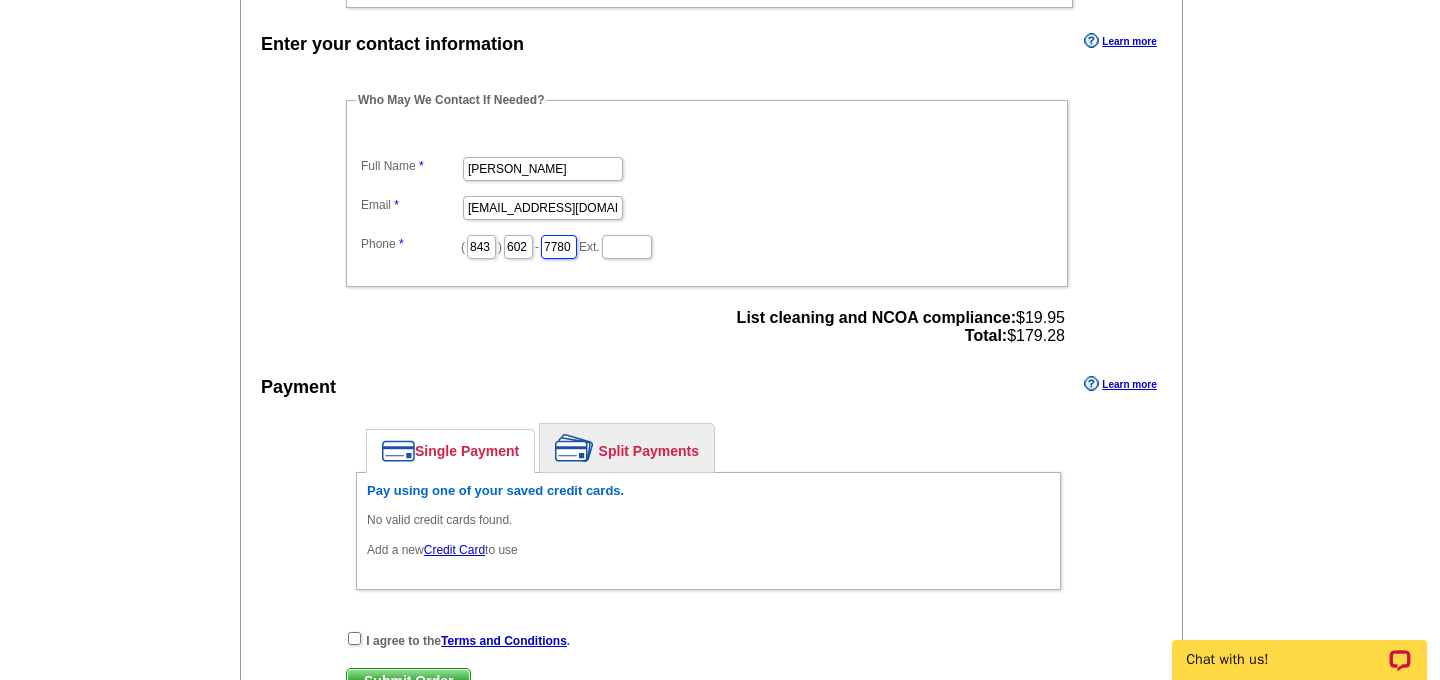 scroll, scrollTop: 0, scrollLeft: 3, axis: horizontal 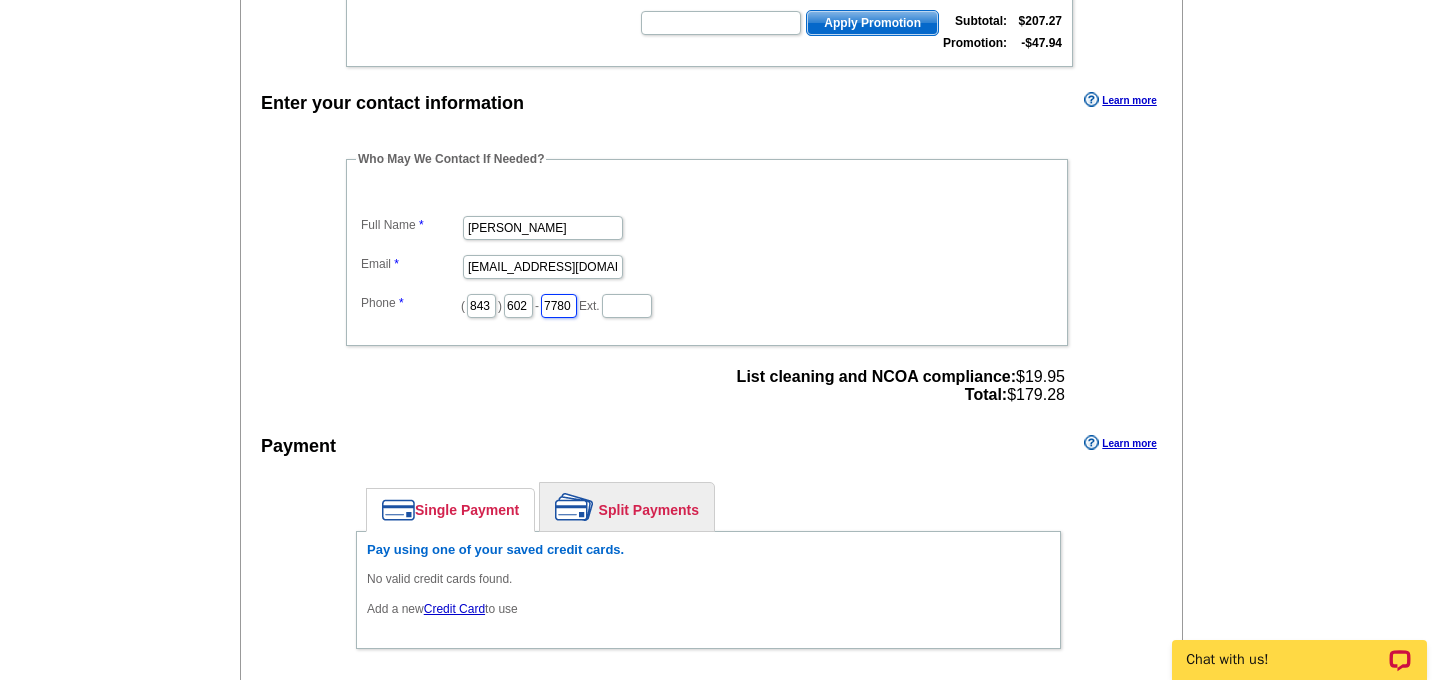 type on "7780" 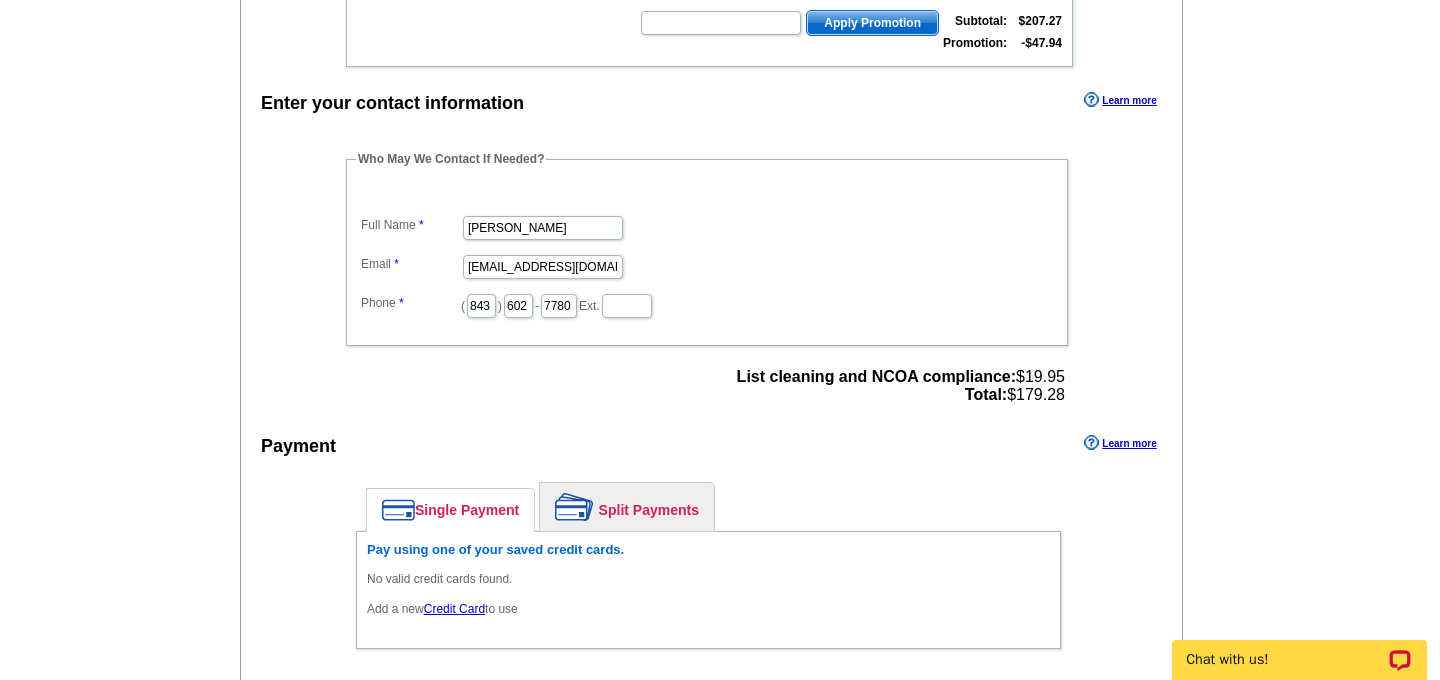 click on "[PERSON_NAME]" at bounding box center [707, 226] 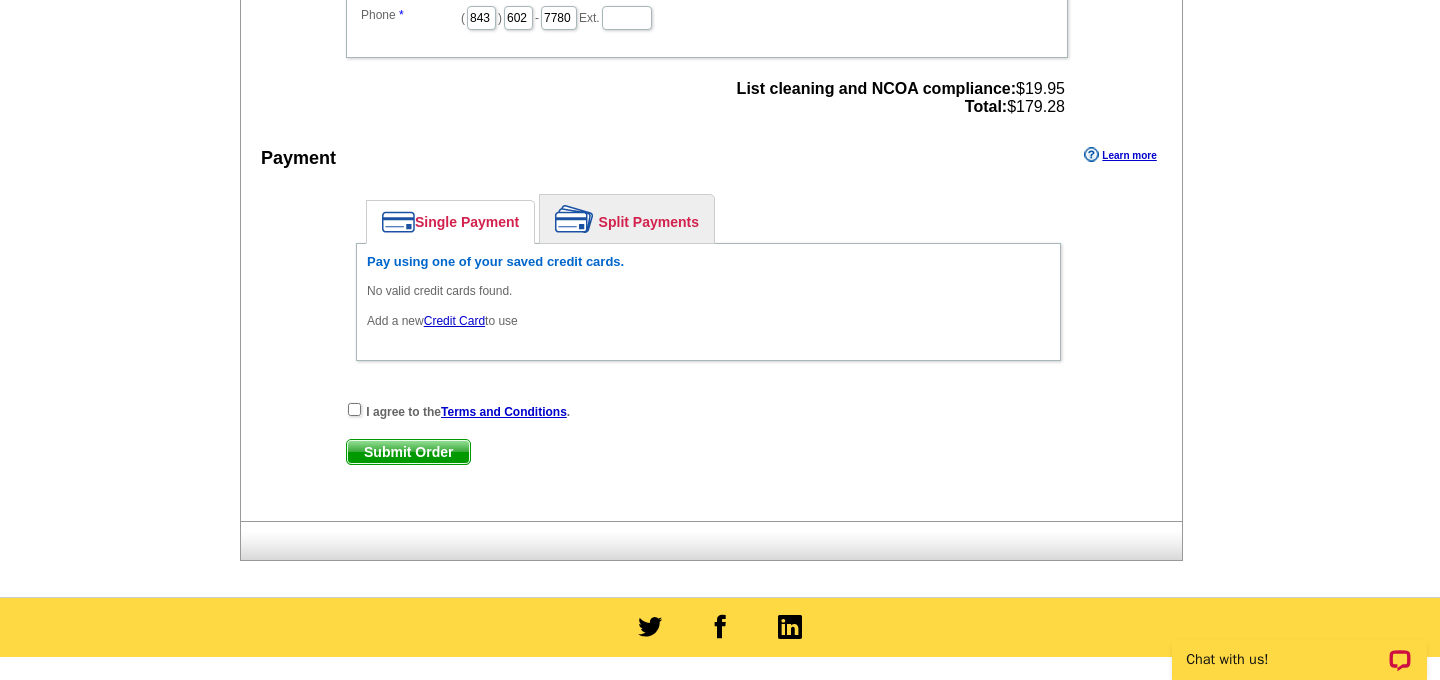 scroll, scrollTop: 869, scrollLeft: 0, axis: vertical 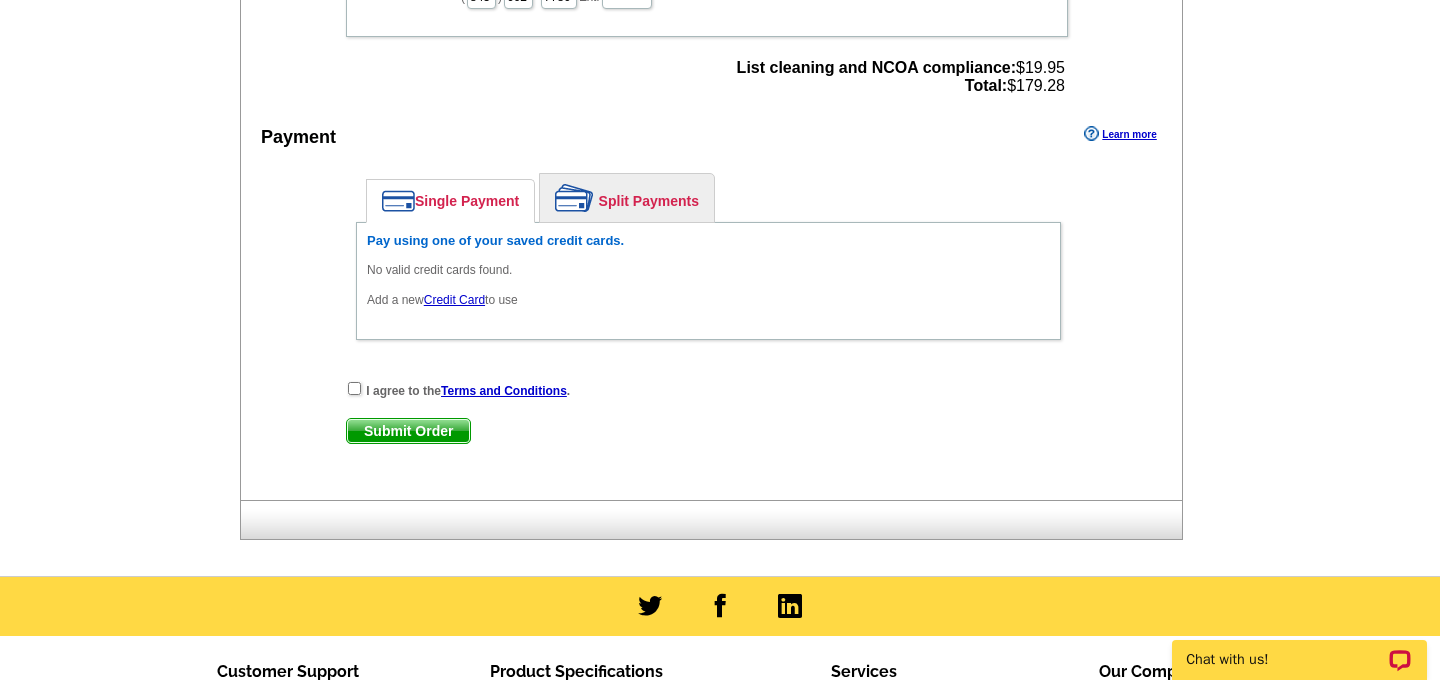 click on "Single Payment" at bounding box center (450, 201) 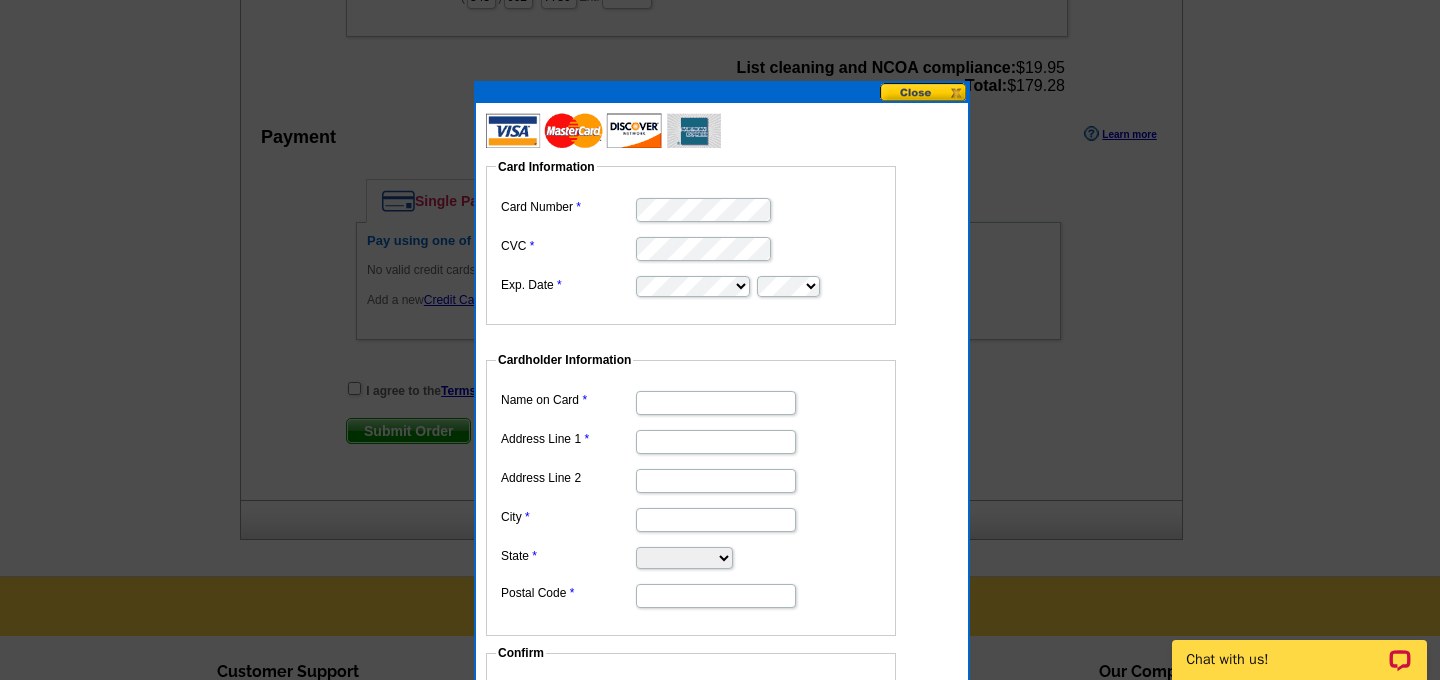 click on "Name on Card" at bounding box center (716, 403) 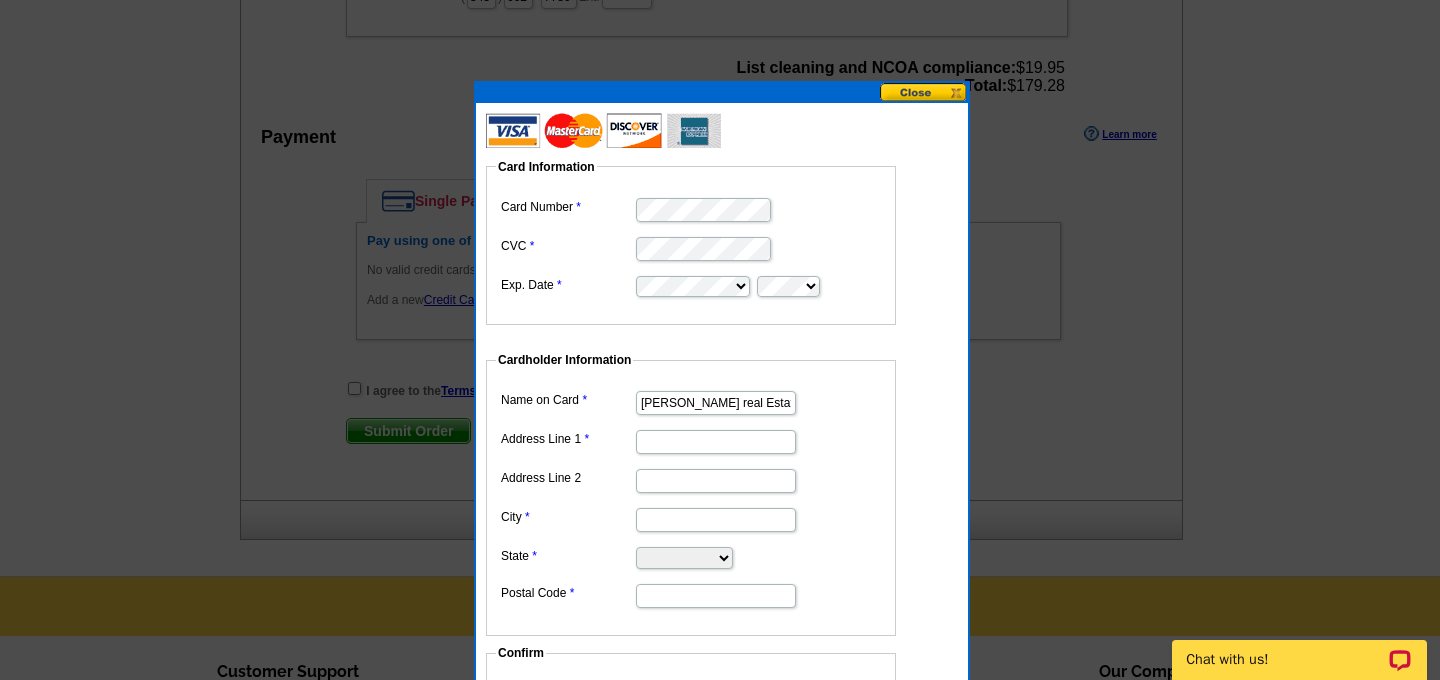 click on "Roz Murray real Estate" at bounding box center (716, 403) 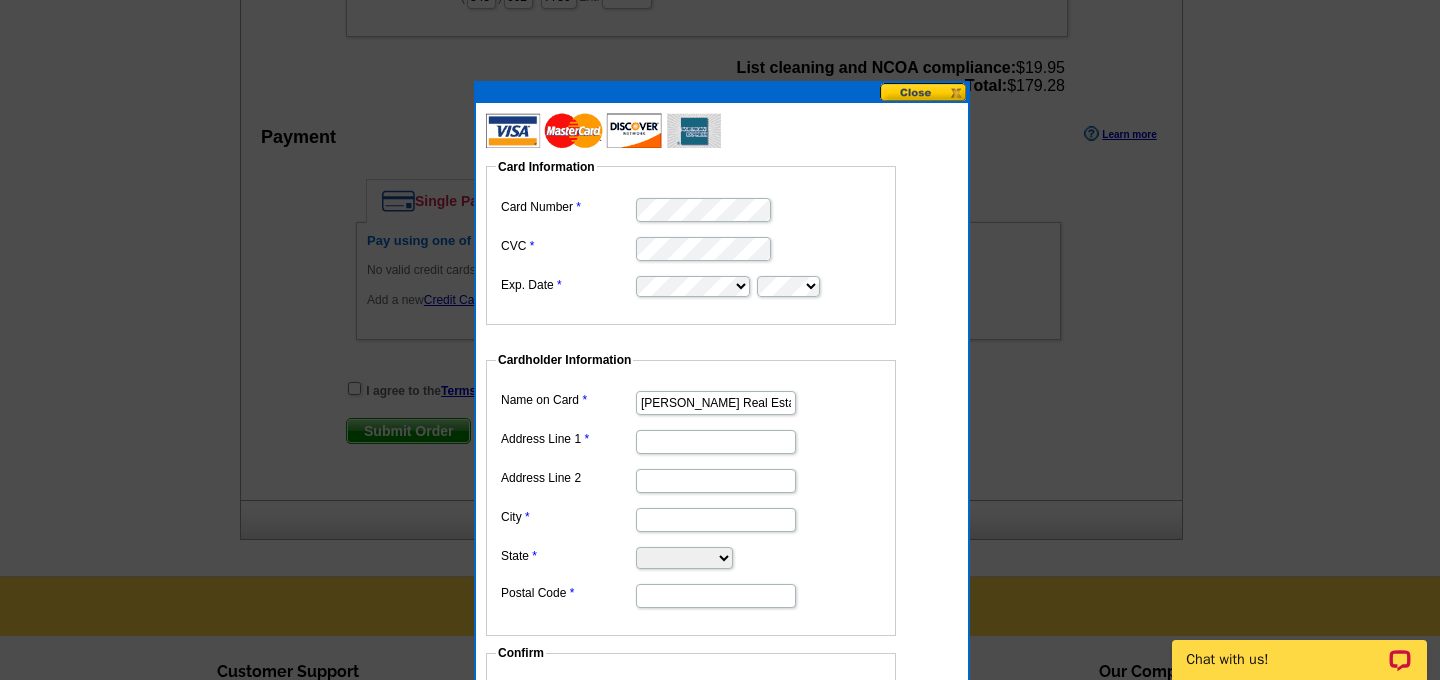 type on "[PERSON_NAME] Real Estate" 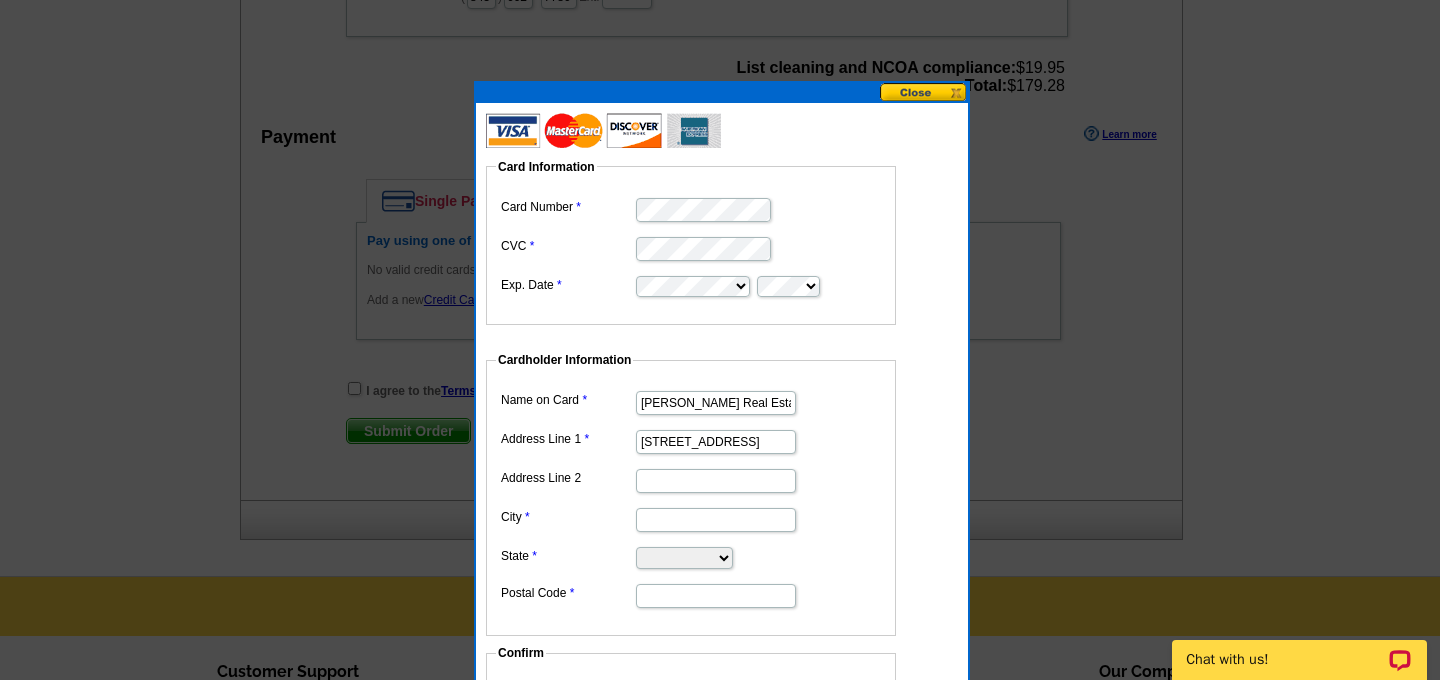 click on "3805 Cedar CreekRun" at bounding box center (716, 442) 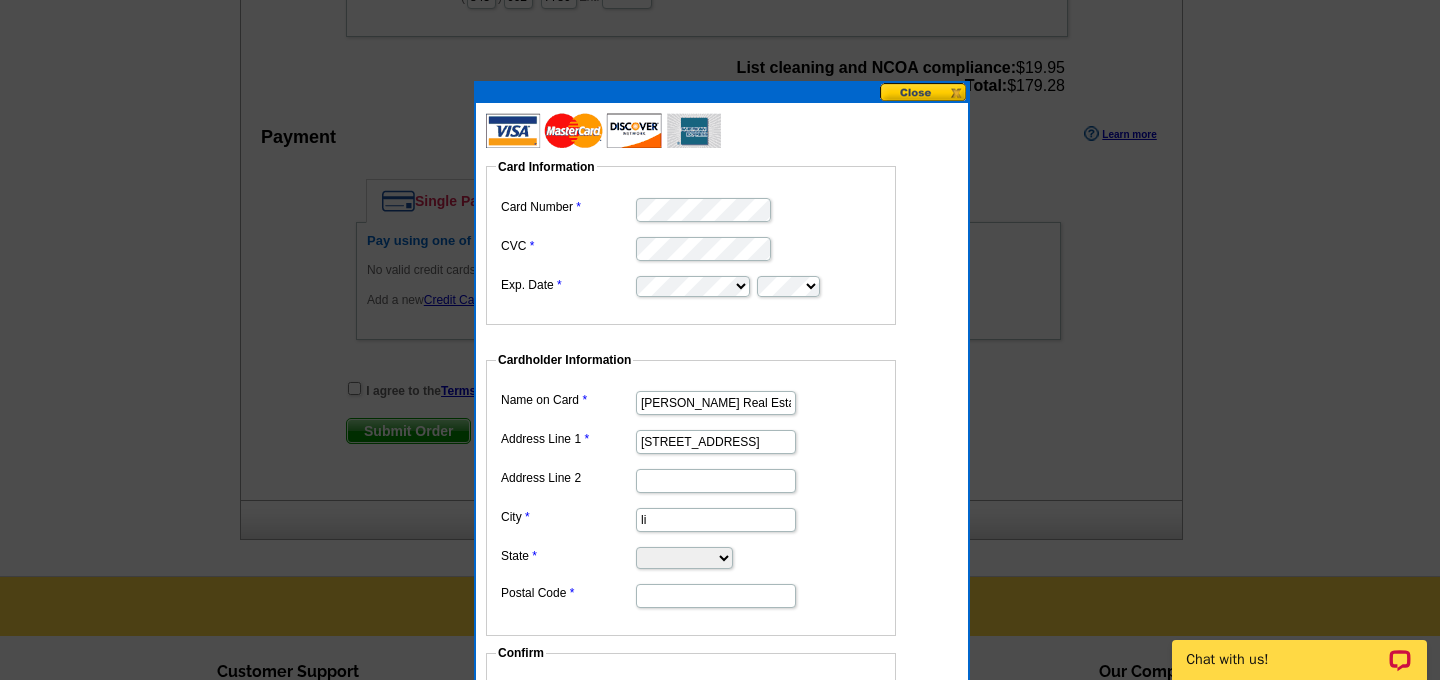 type on "l" 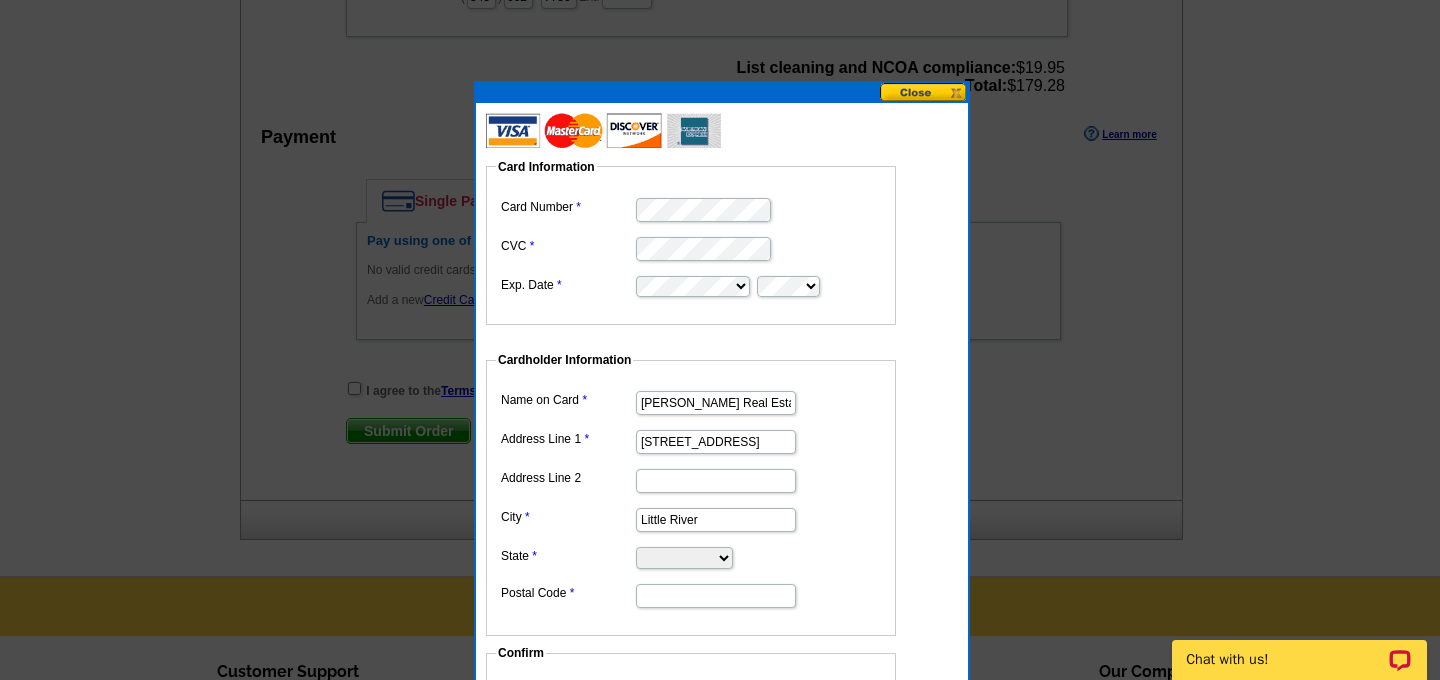 type on "Little River" 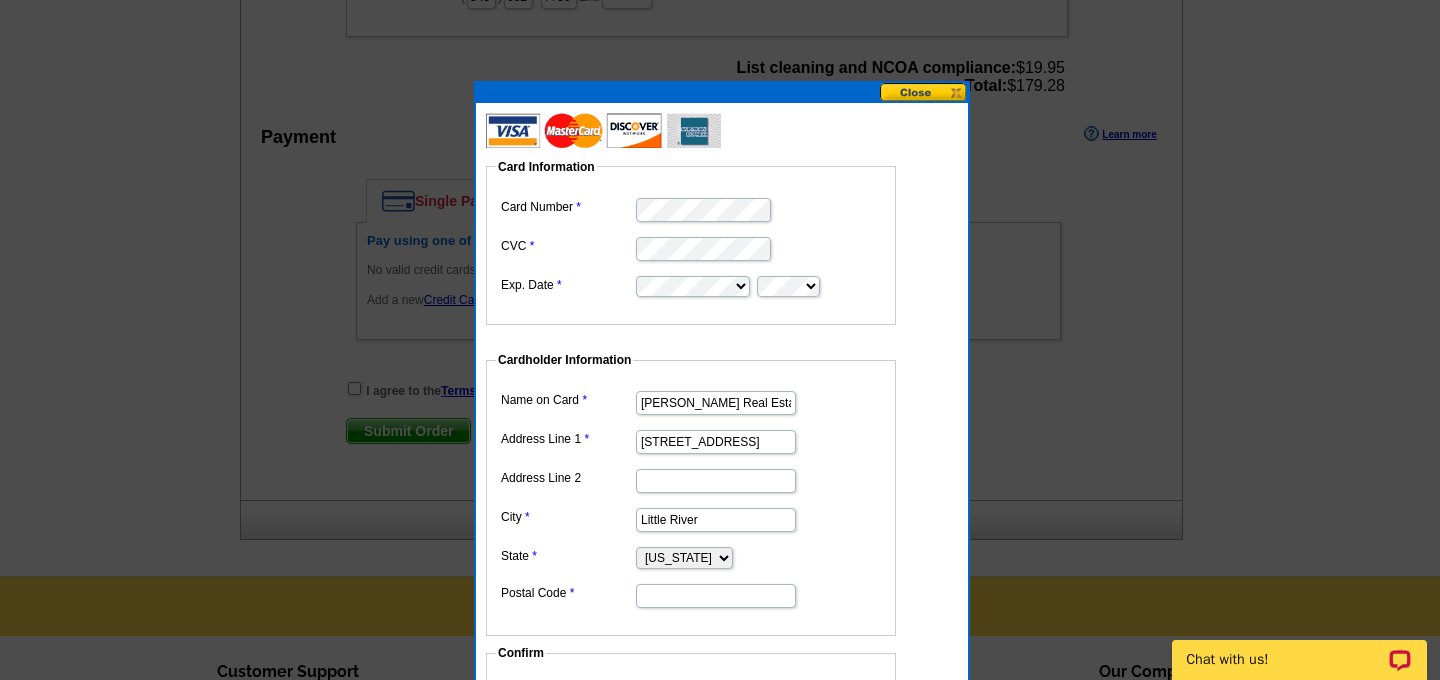 click on "Postal Code" at bounding box center (716, 596) 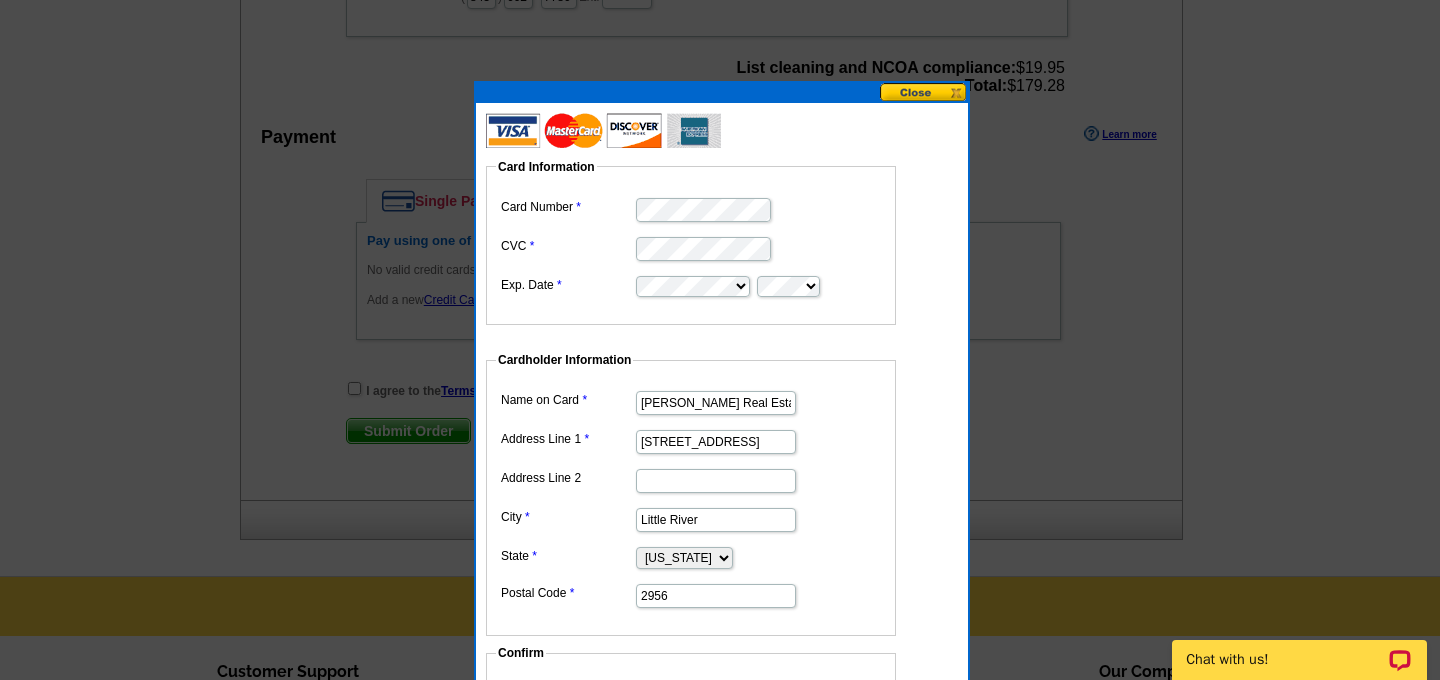 type on "29566" 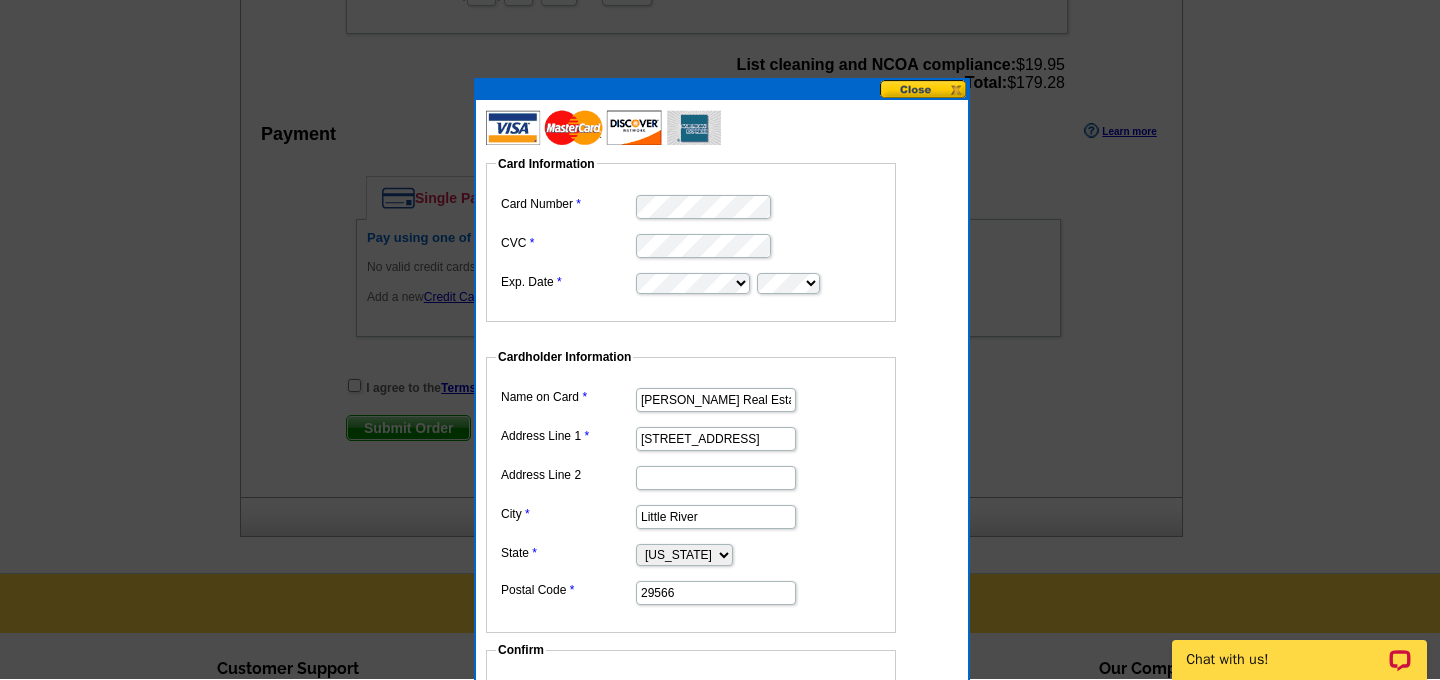 scroll, scrollTop: 870, scrollLeft: 0, axis: vertical 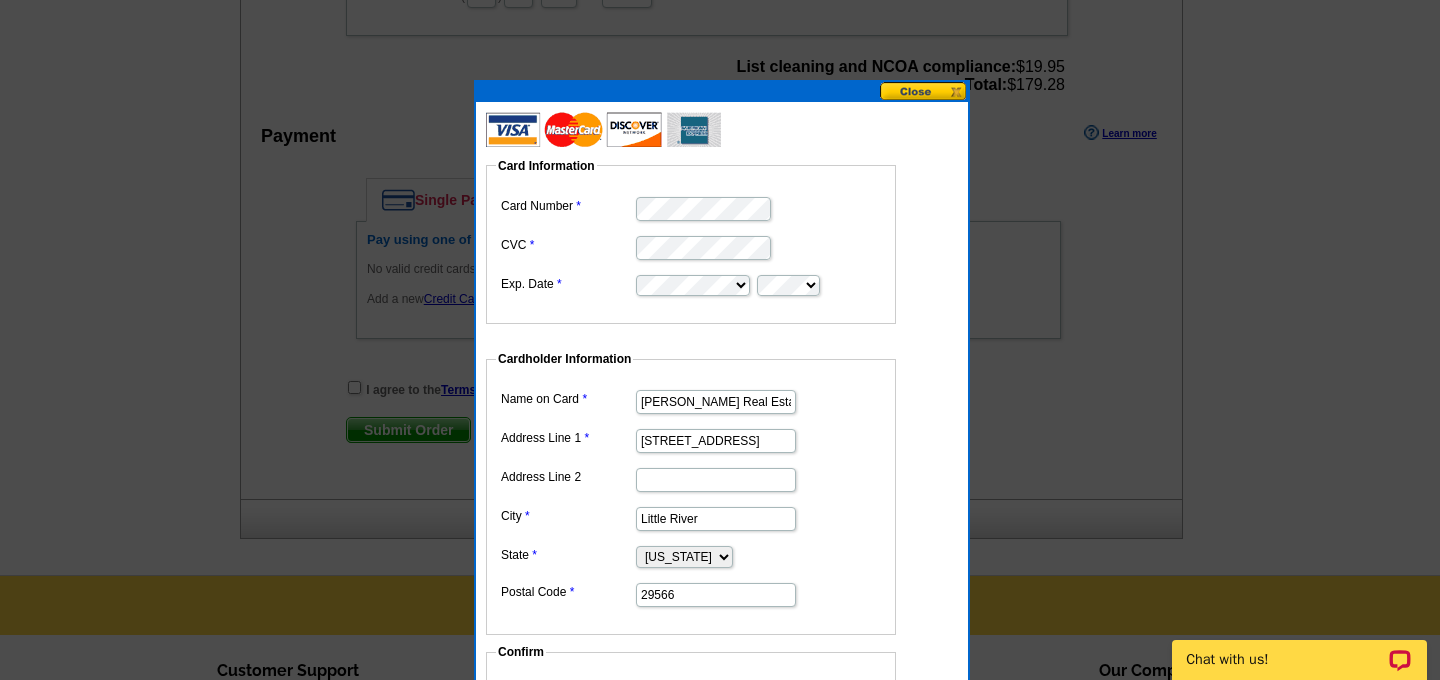 click at bounding box center (924, 91) 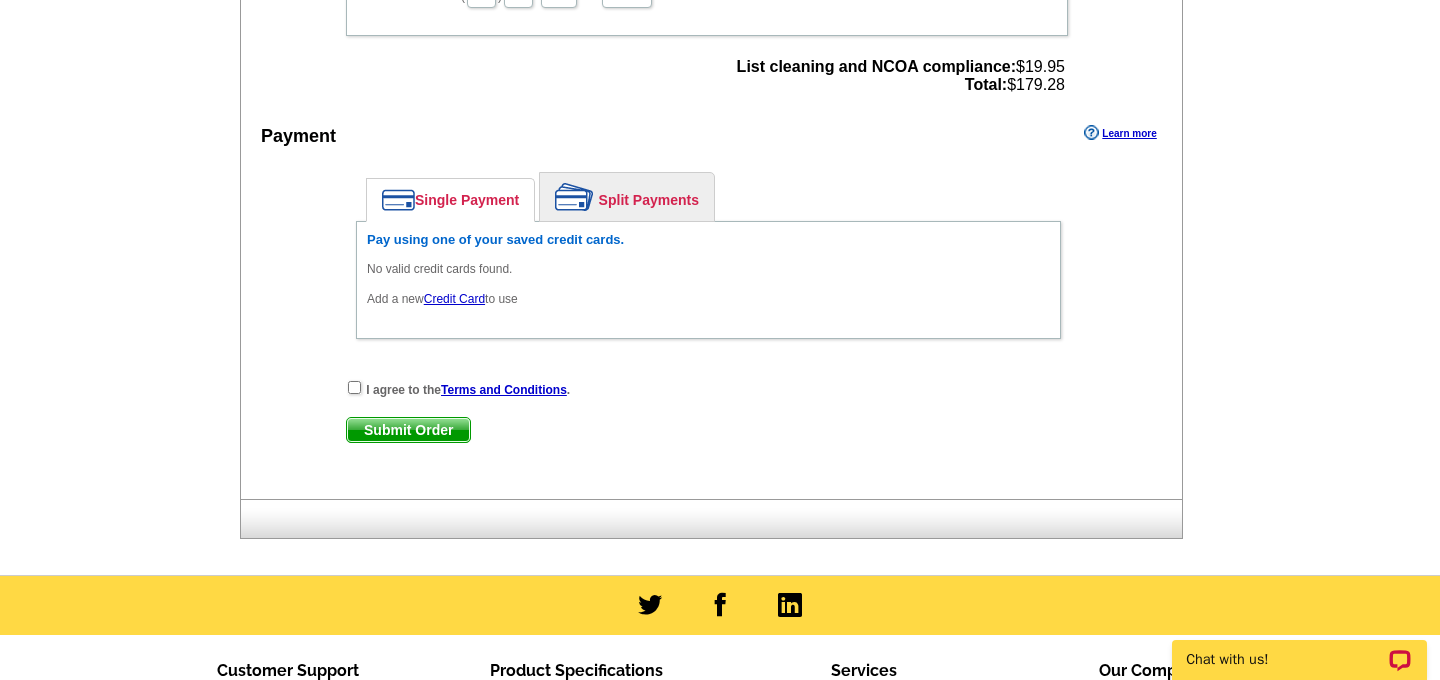 click on "Credit Card" at bounding box center [454, 299] 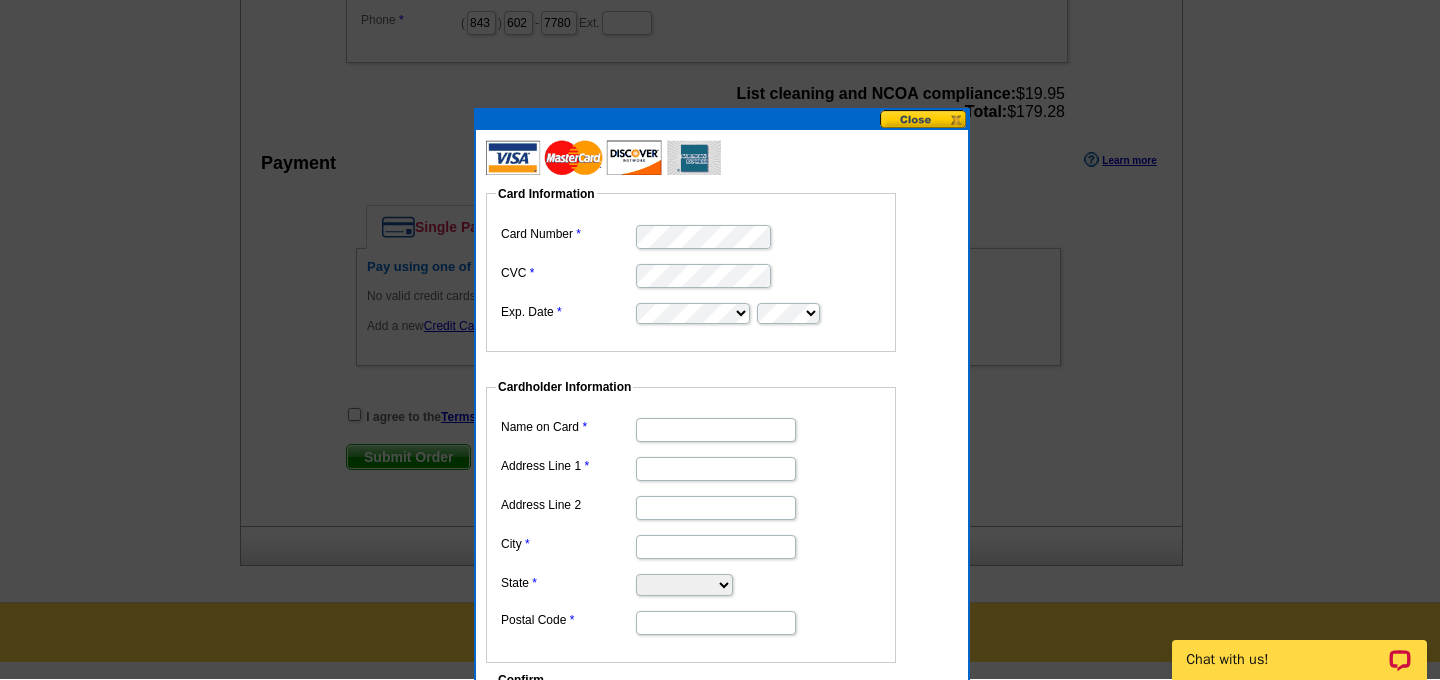 scroll, scrollTop: 842, scrollLeft: 0, axis: vertical 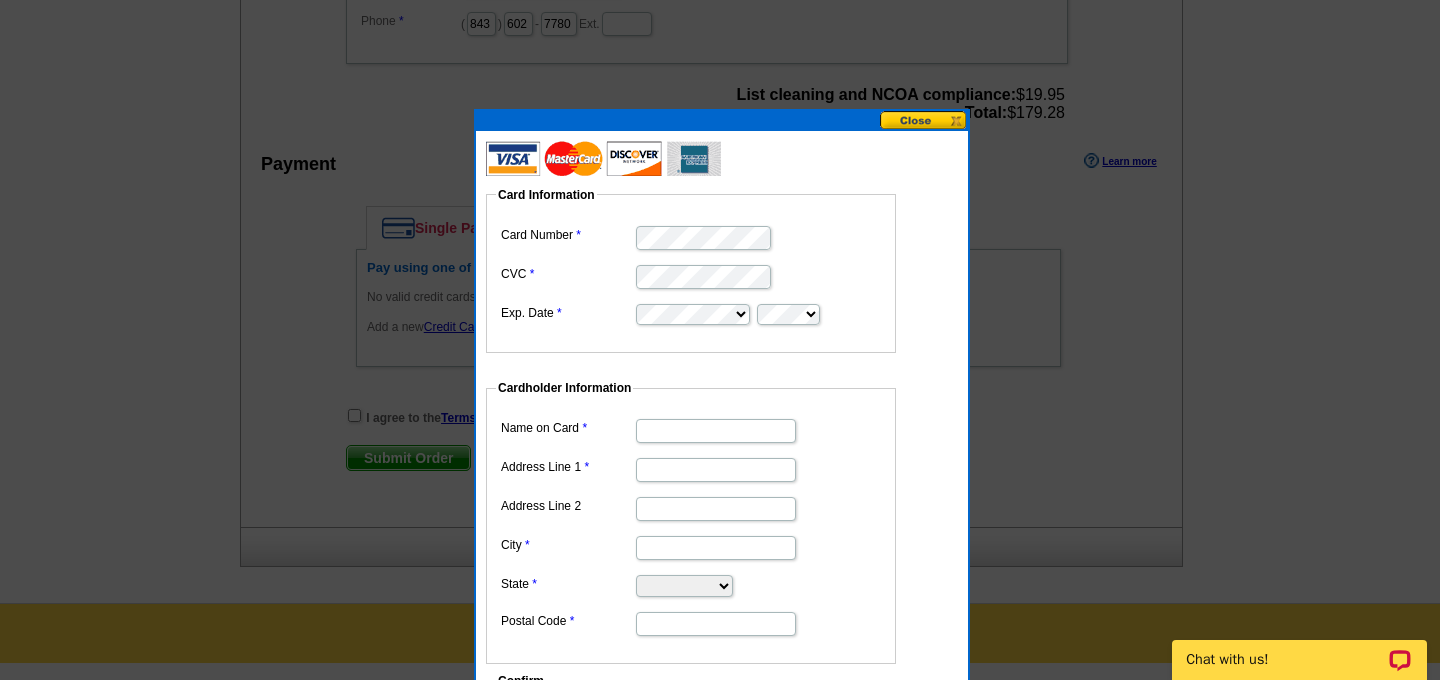 click on "Name on Card" at bounding box center (716, 431) 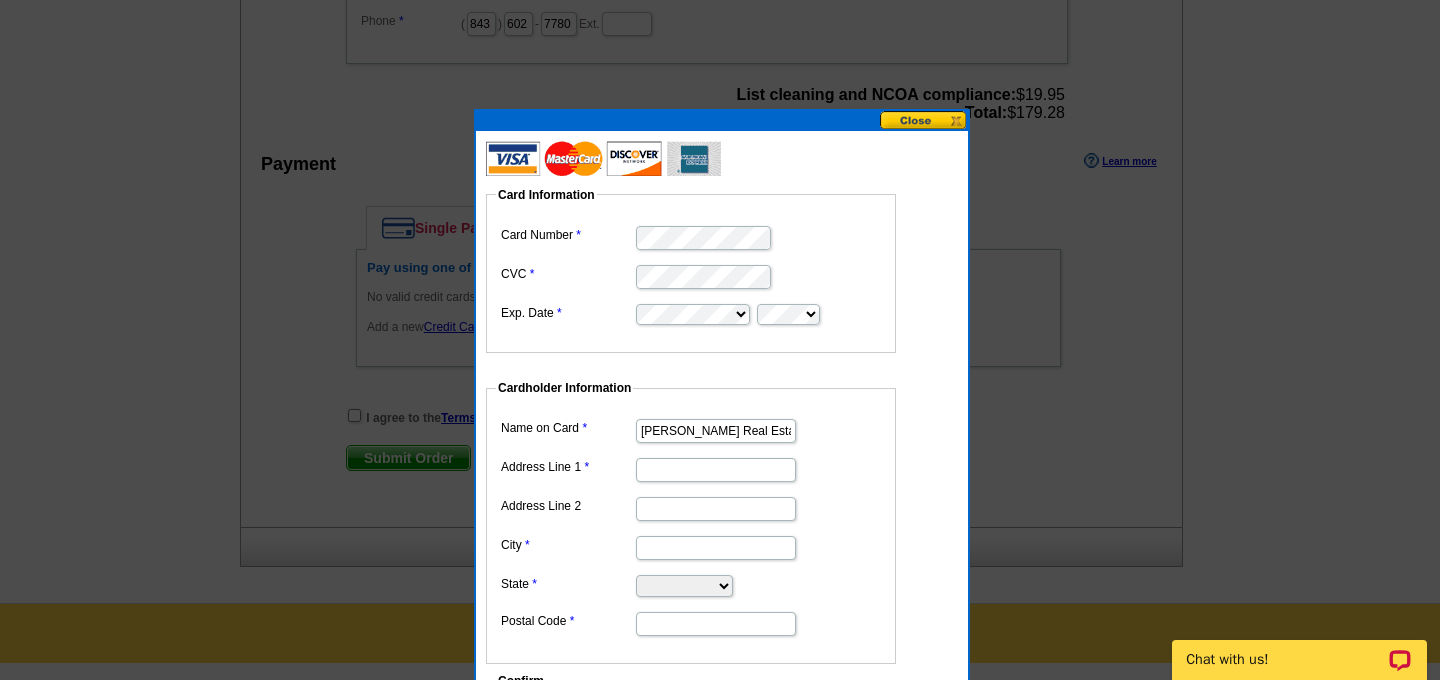 scroll, scrollTop: 0, scrollLeft: 2, axis: horizontal 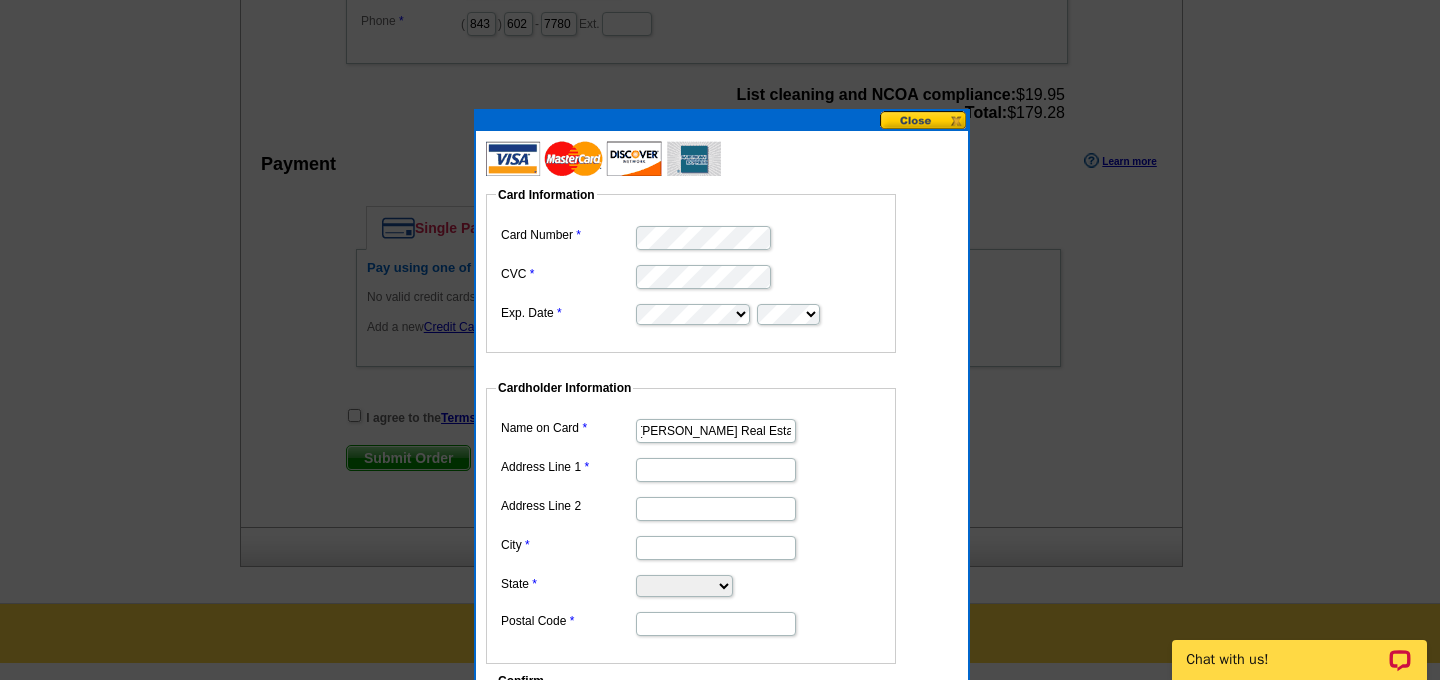 type on "[PERSON_NAME] Real Estate" 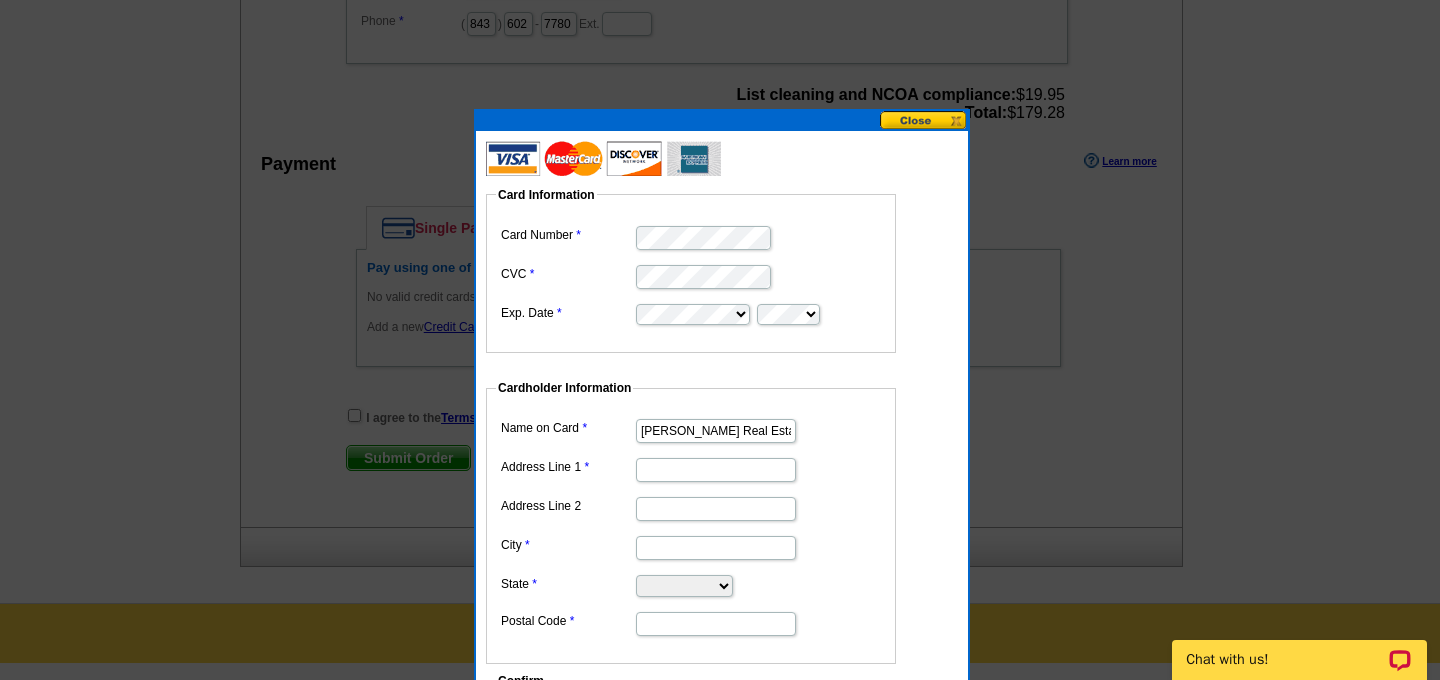 click on "Address Line 1" at bounding box center (716, 470) 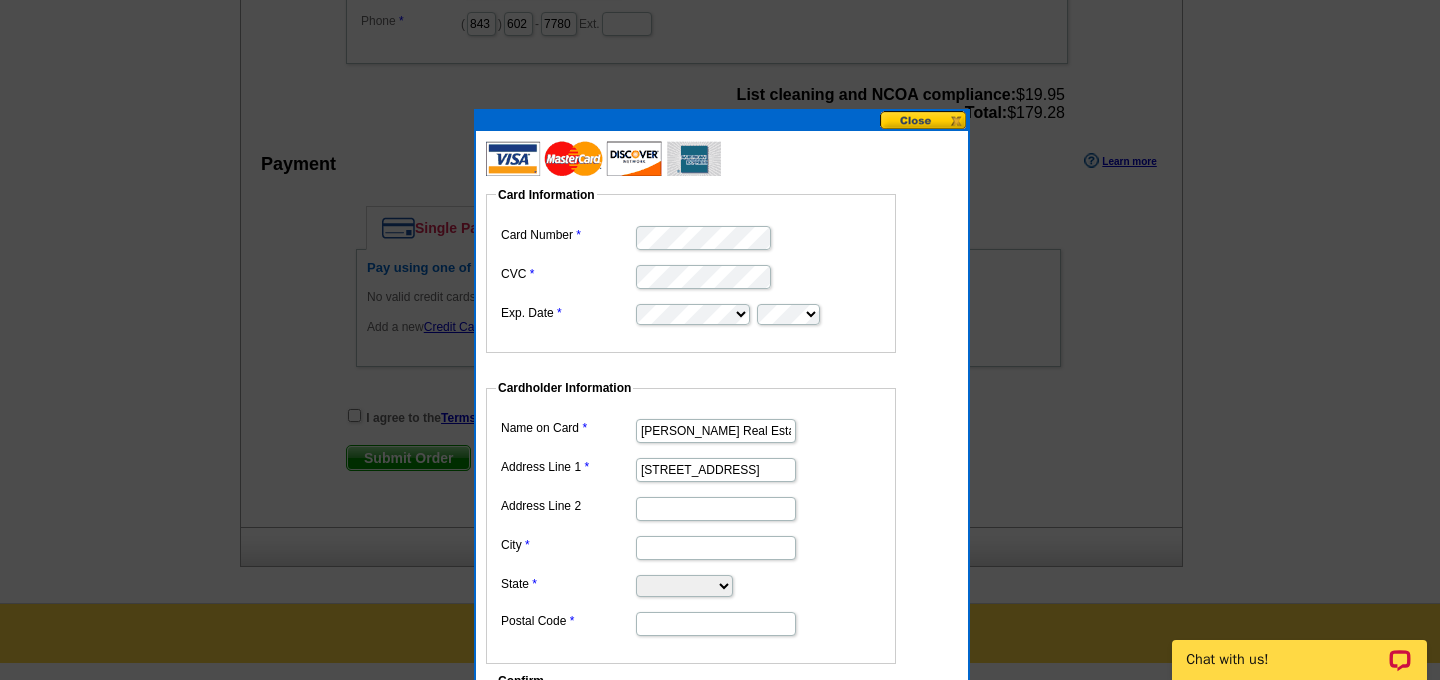 type on "3805 Cedar Creek Run" 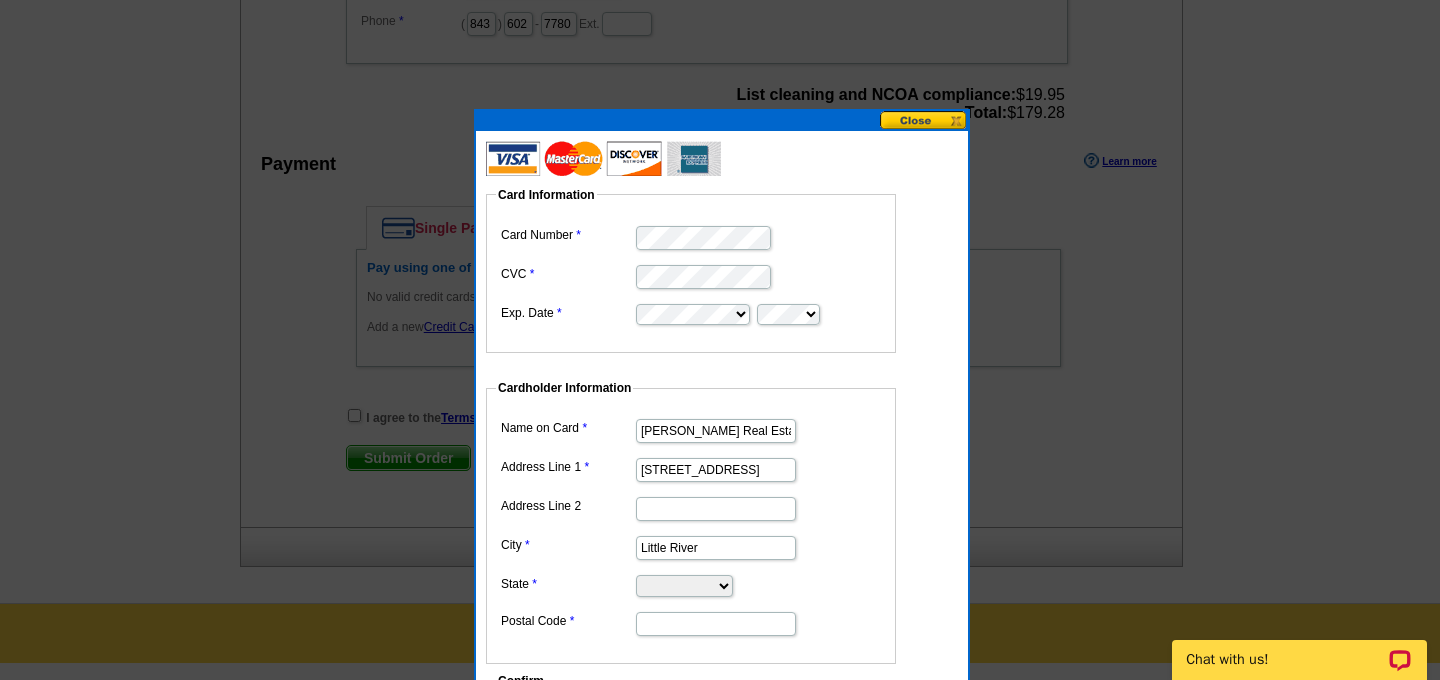 type on "Little River" 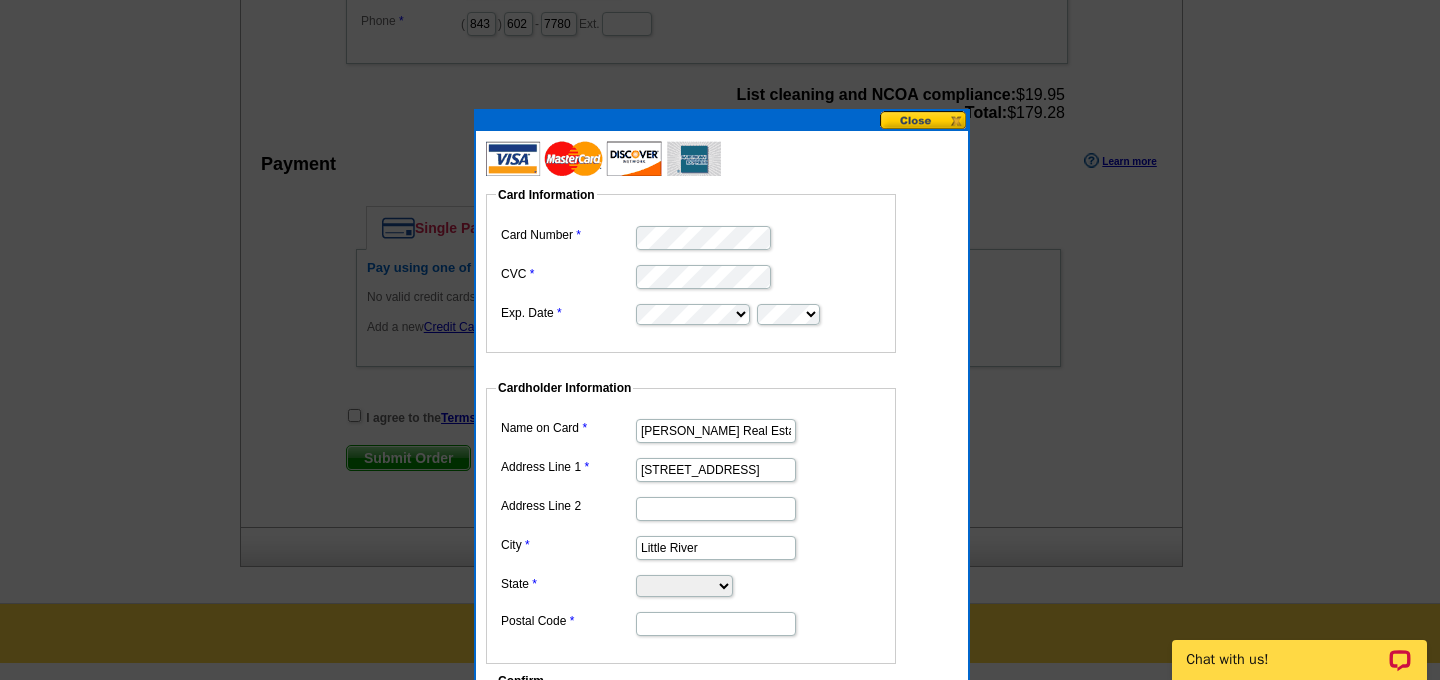select on "SC" 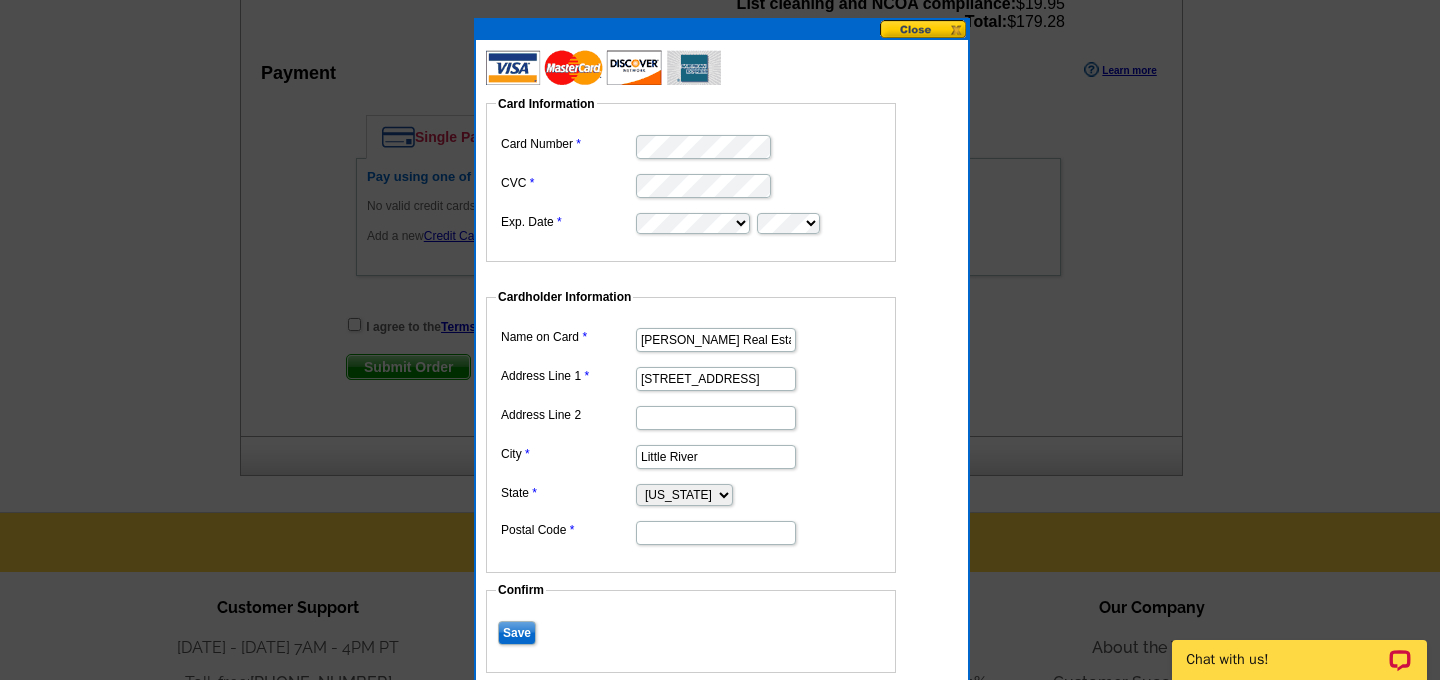scroll, scrollTop: 938, scrollLeft: 0, axis: vertical 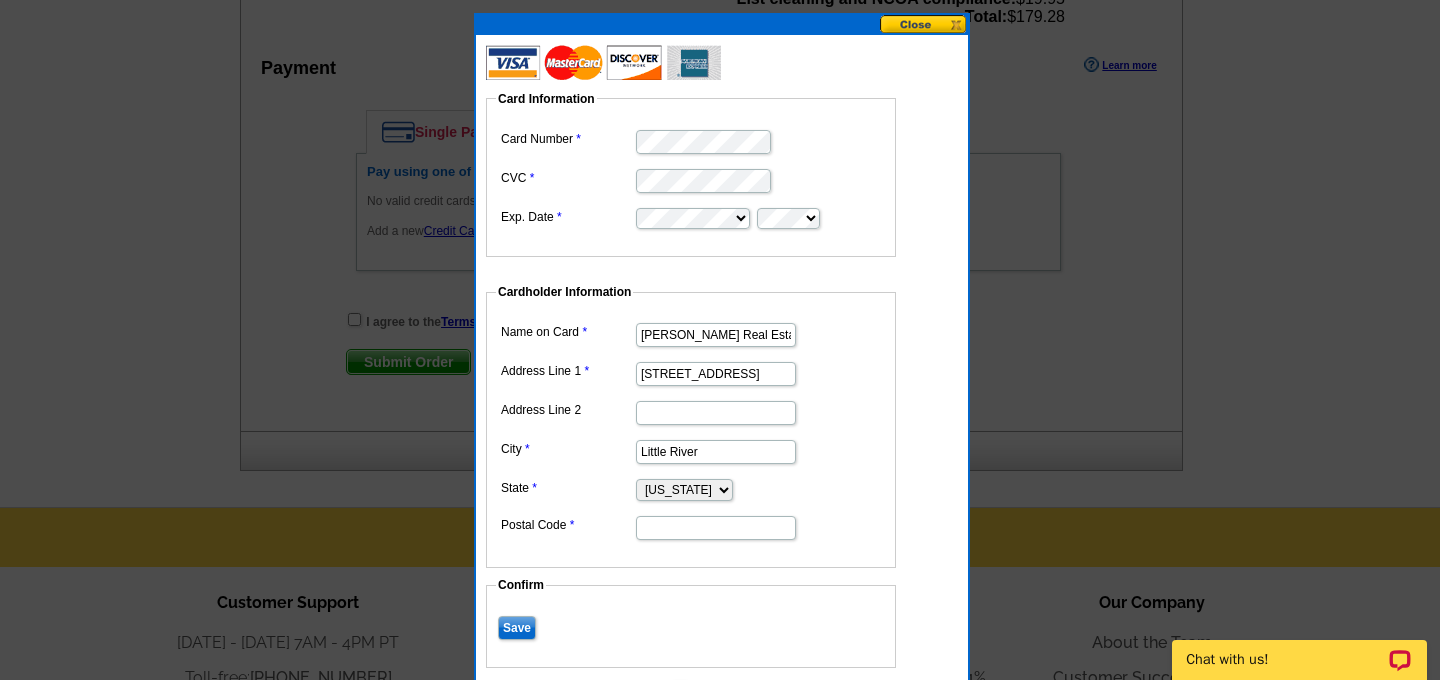 click on "Postal Code" at bounding box center [716, 528] 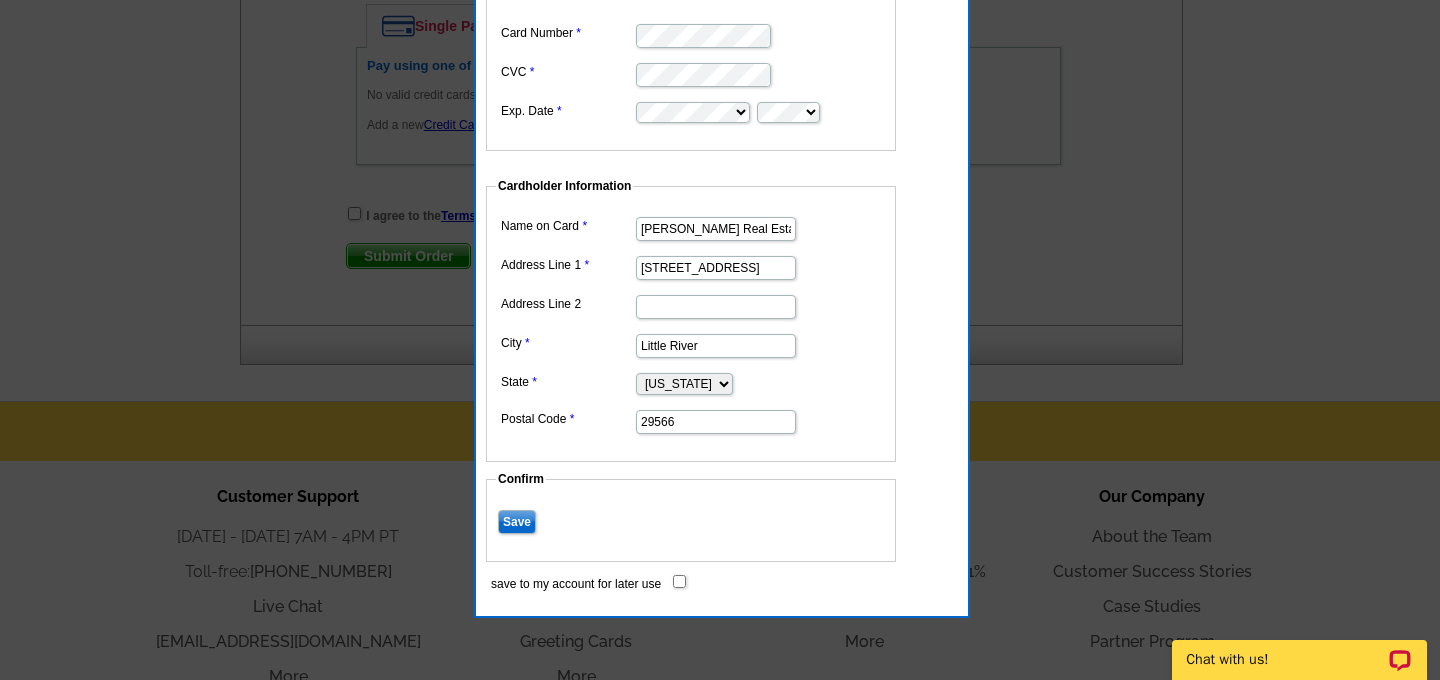 scroll, scrollTop: 1080, scrollLeft: 0, axis: vertical 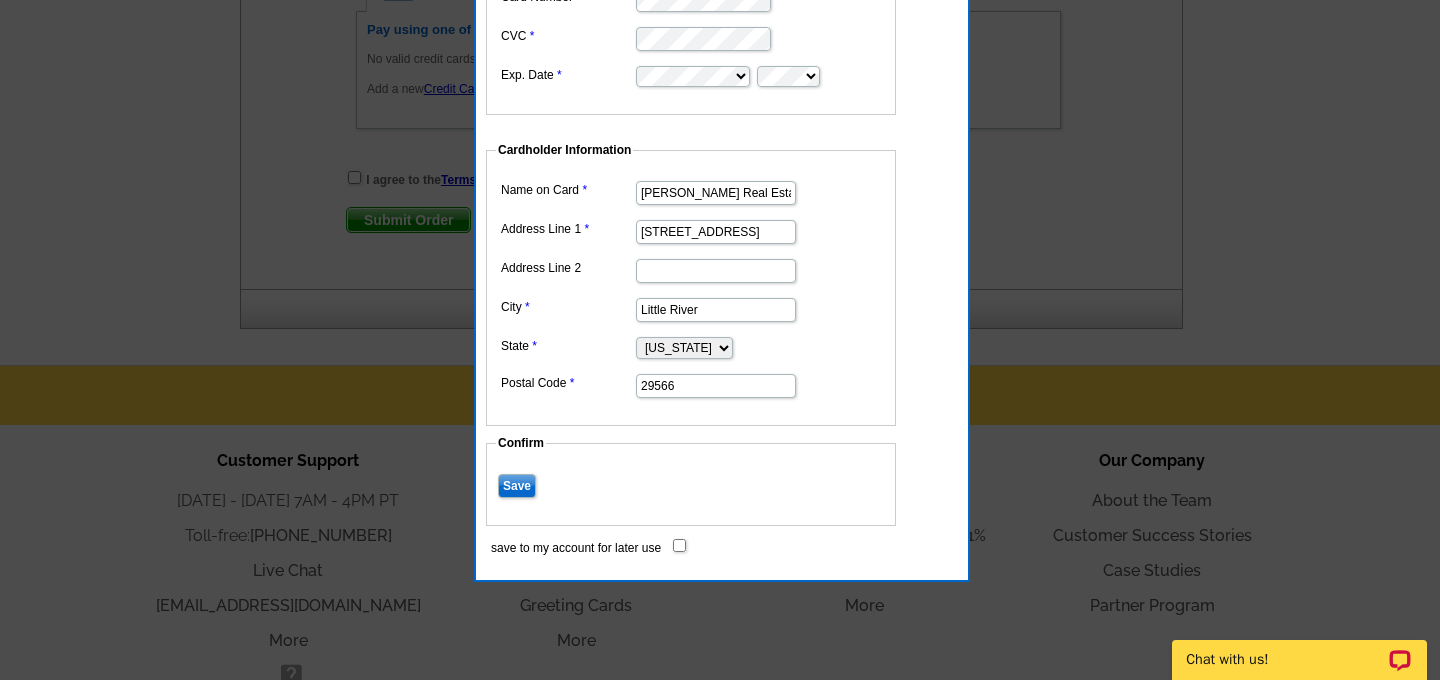 type on "29566" 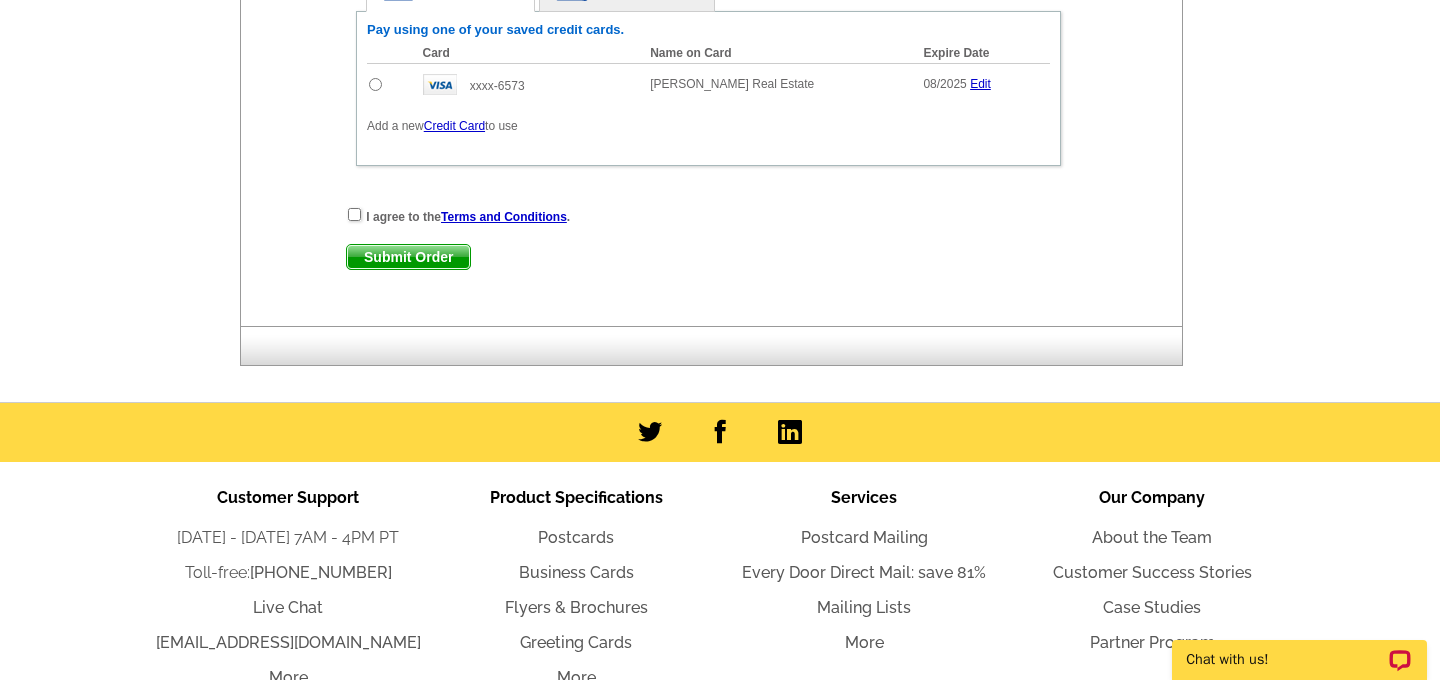 scroll, scrollTop: 787, scrollLeft: 0, axis: vertical 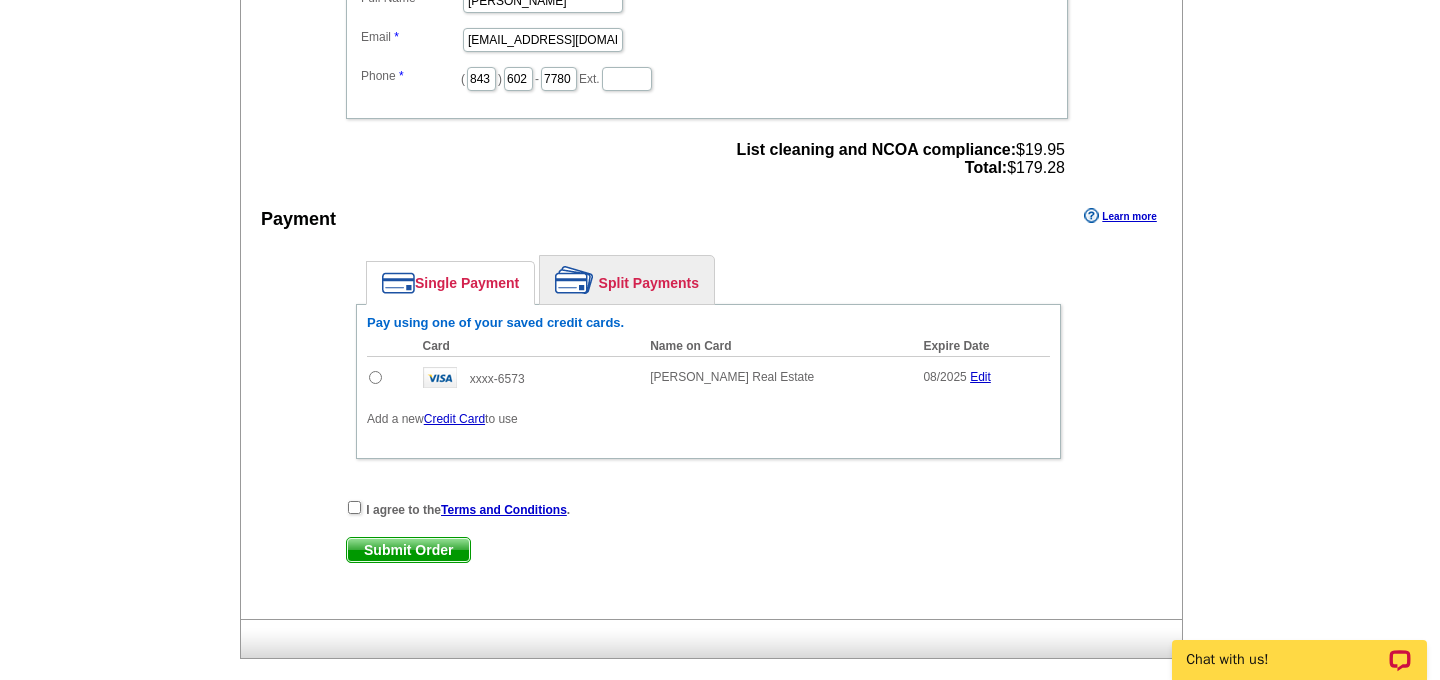 click on "Single Payment" at bounding box center [450, 283] 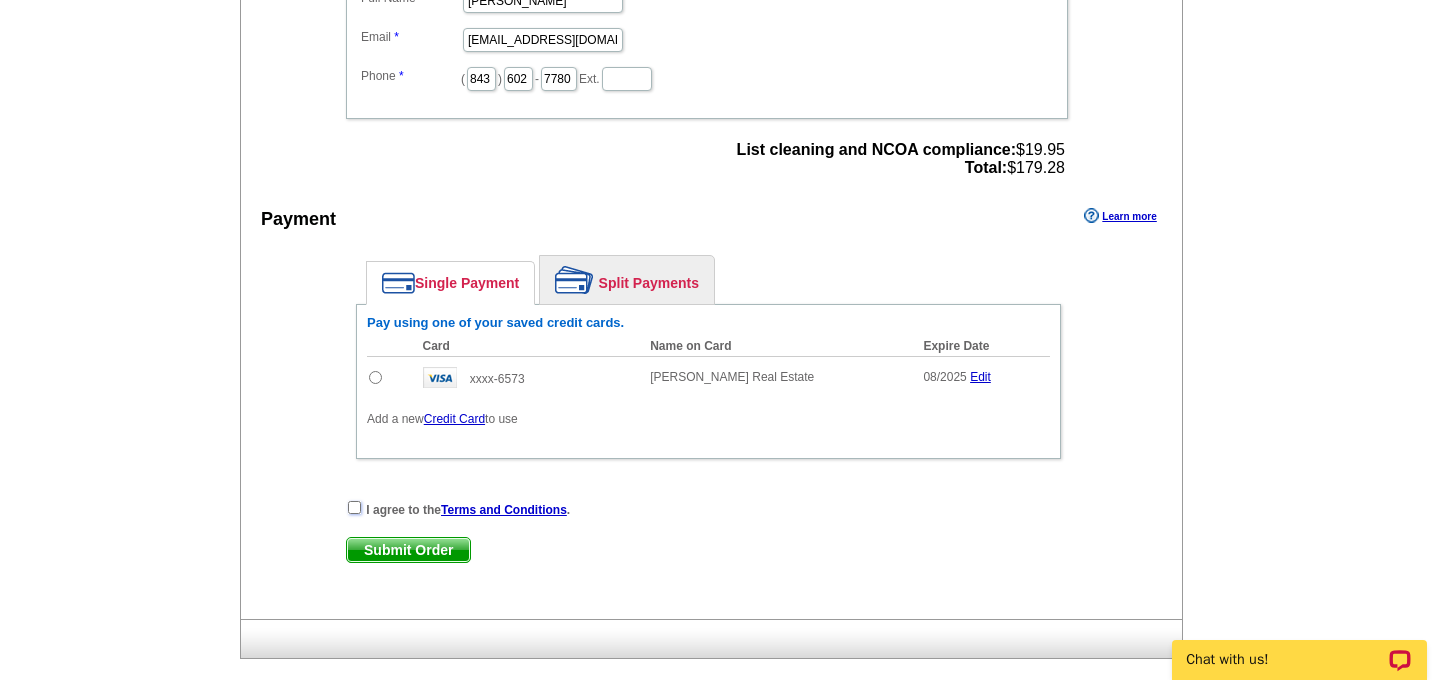 click at bounding box center (354, 507) 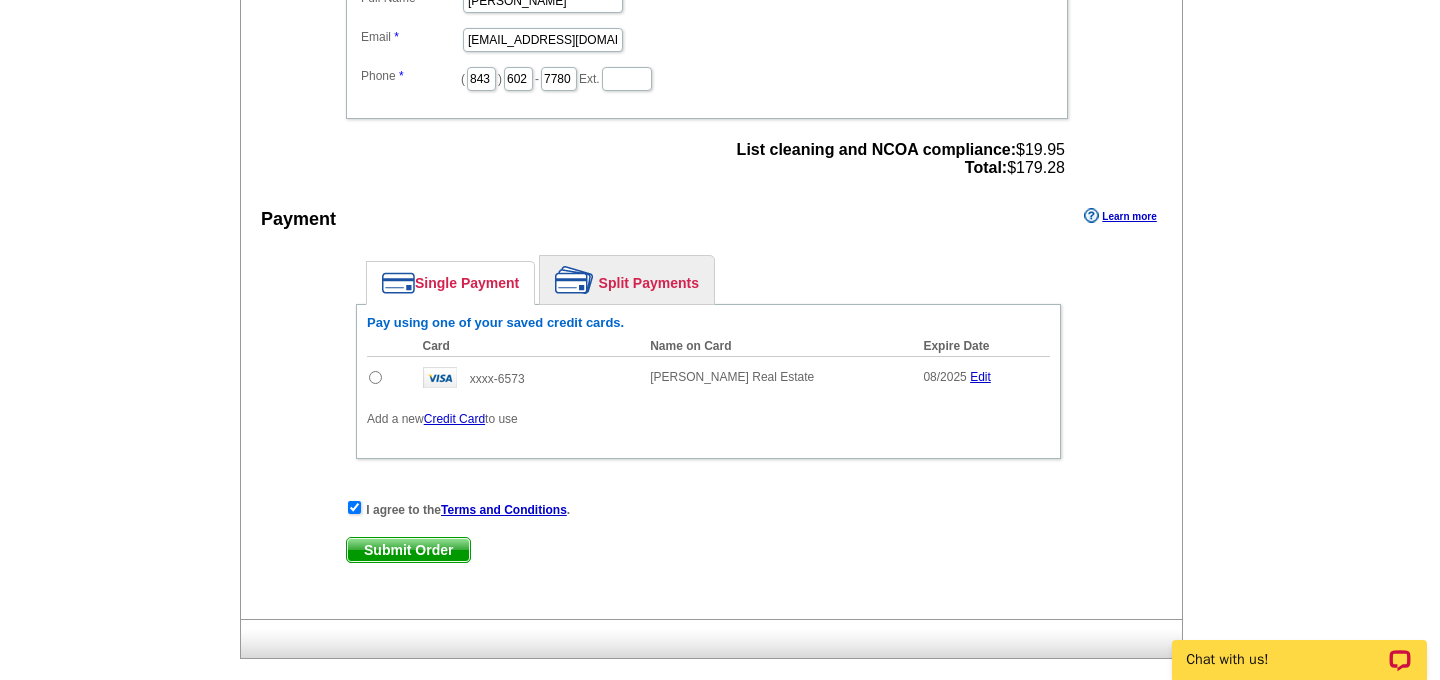 click on "Single Payment" at bounding box center (450, 283) 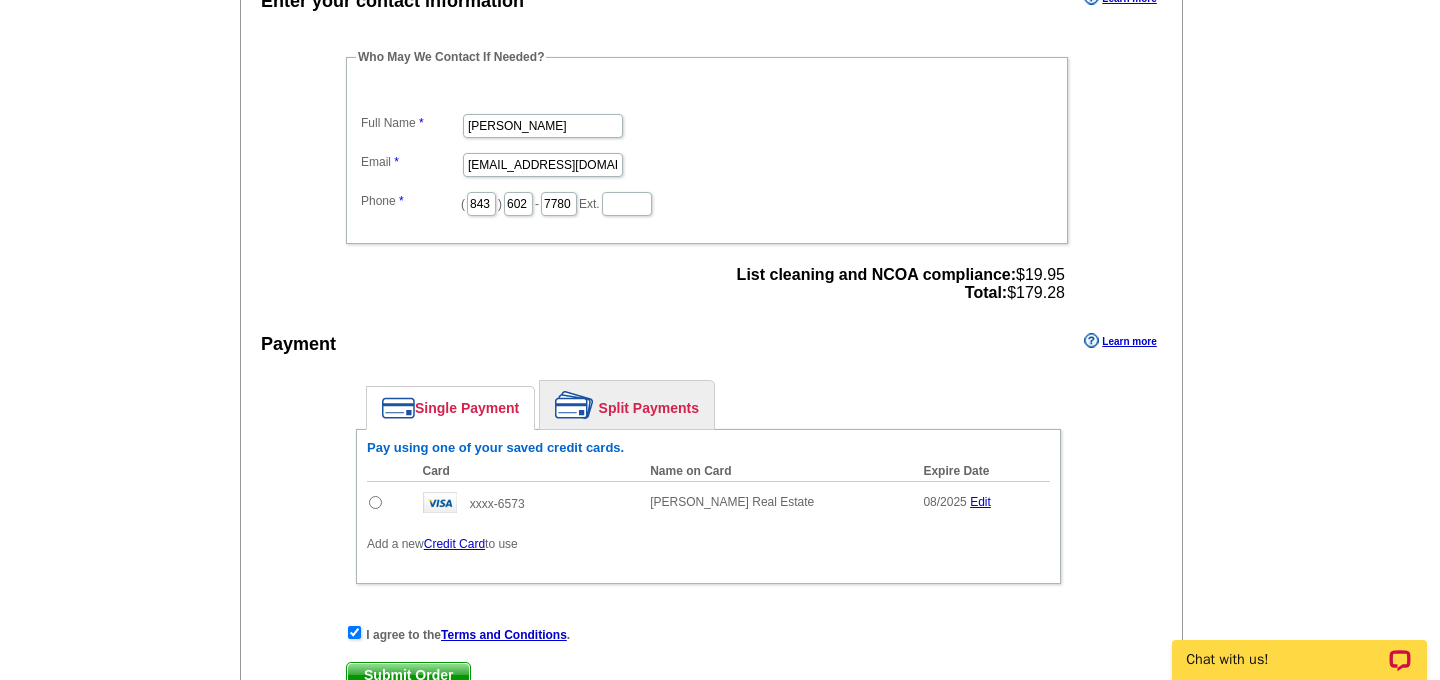 scroll, scrollTop: 714, scrollLeft: 0, axis: vertical 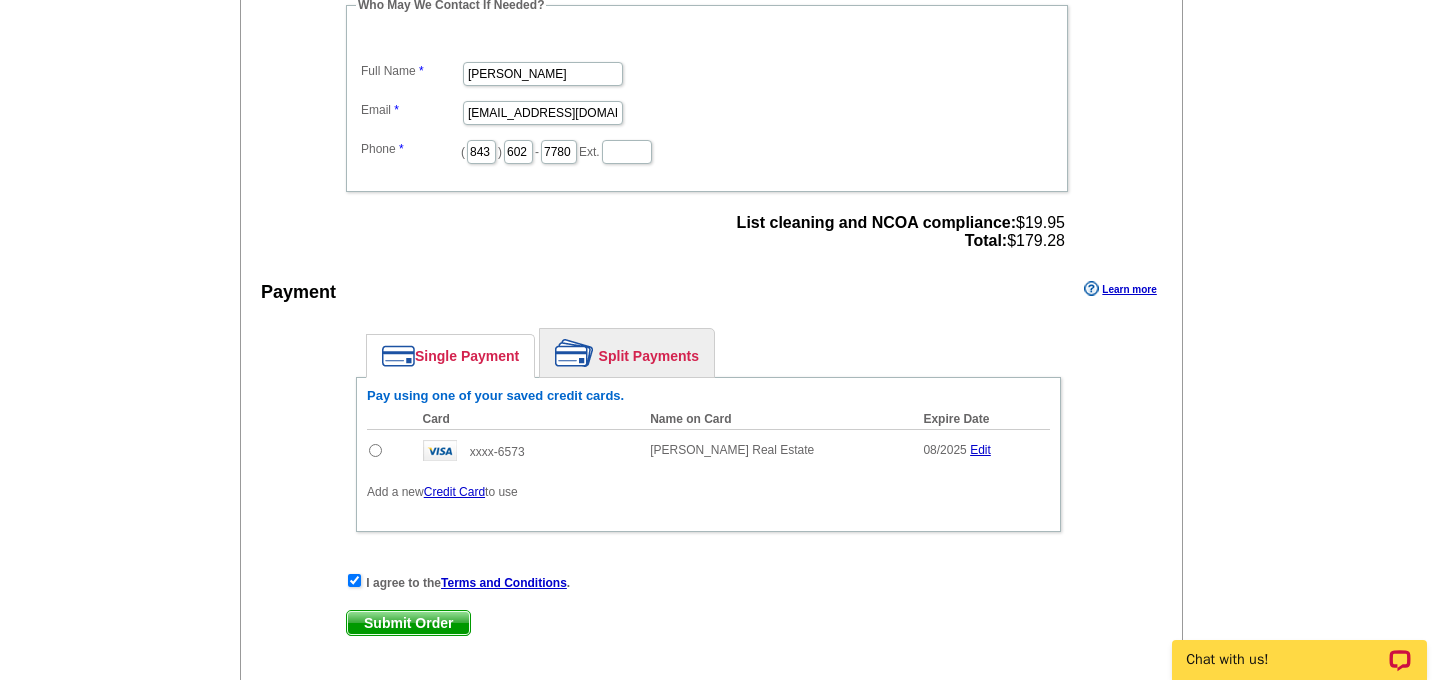 click on "Edit" at bounding box center (980, 450) 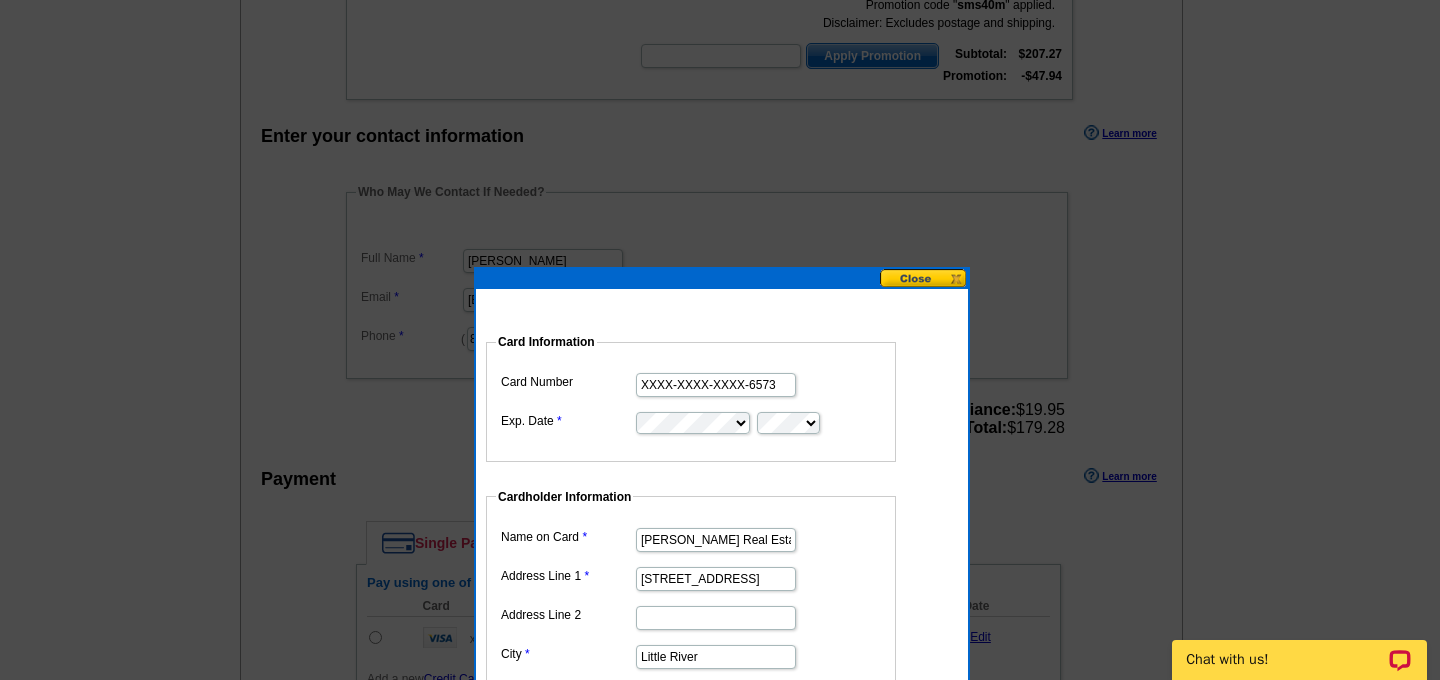 scroll, scrollTop: 526, scrollLeft: 0, axis: vertical 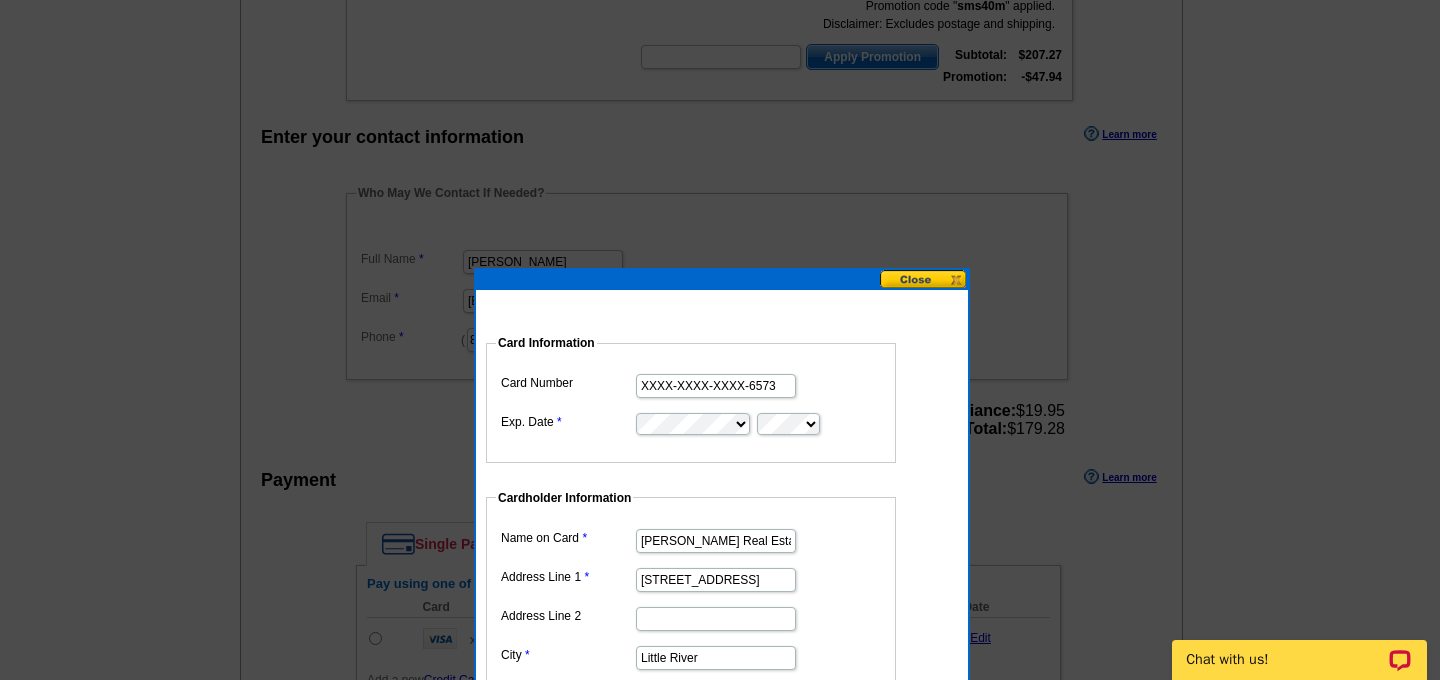 click on "XXXX-XXXX-XXXX-6573" at bounding box center (716, 386) 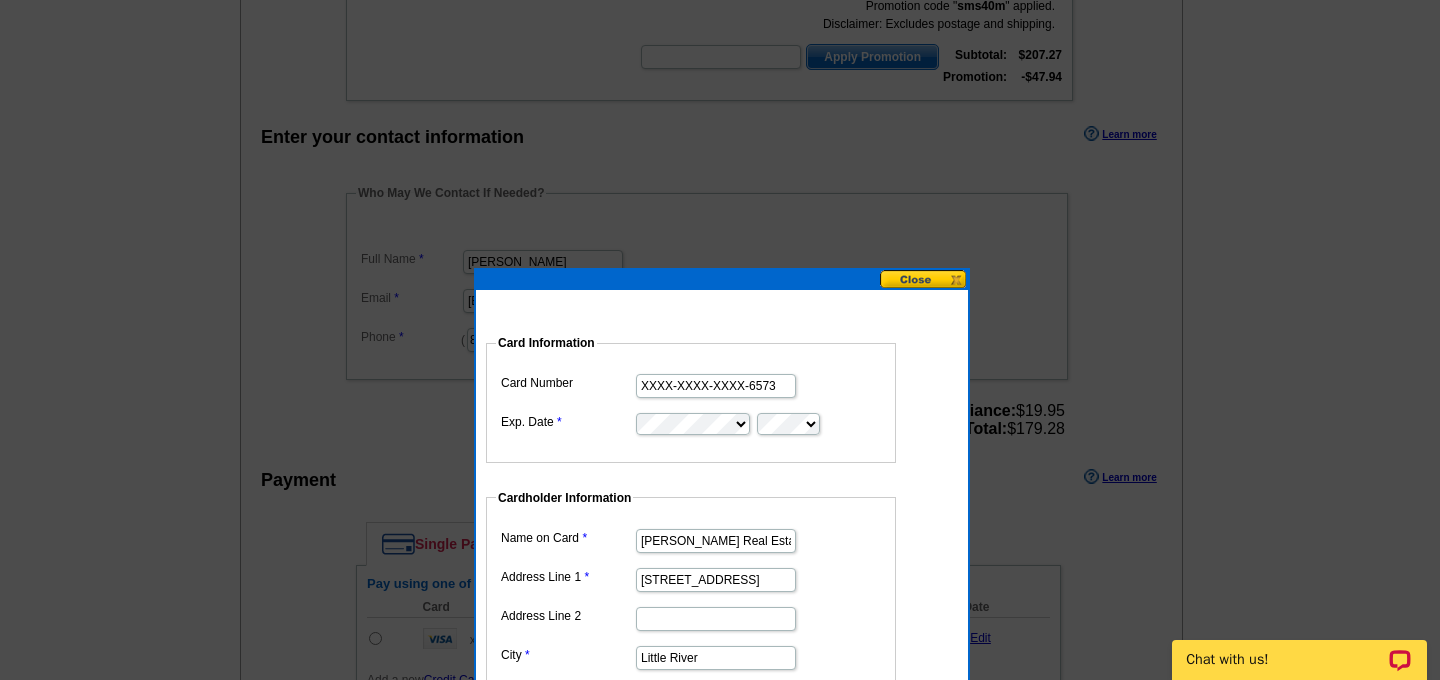 scroll, scrollTop: 0, scrollLeft: 0, axis: both 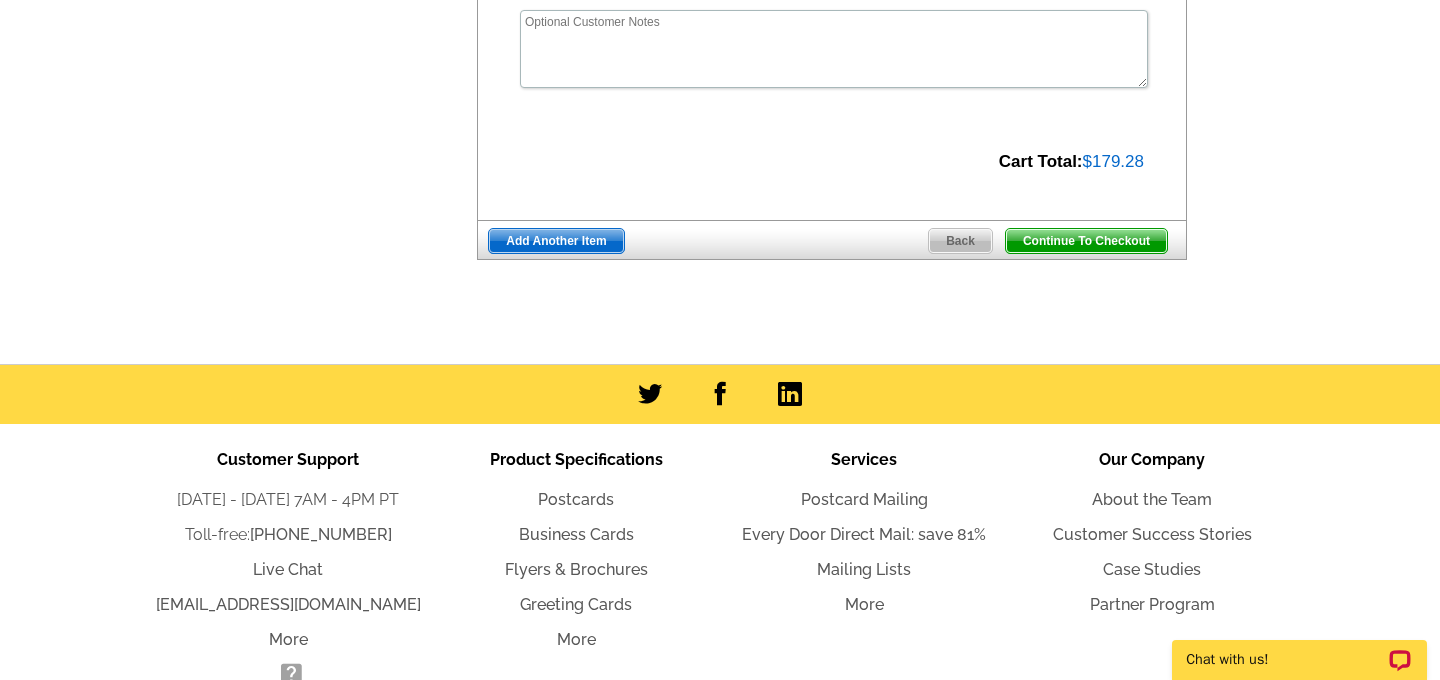 click on "Continue To Checkout" at bounding box center [1086, 241] 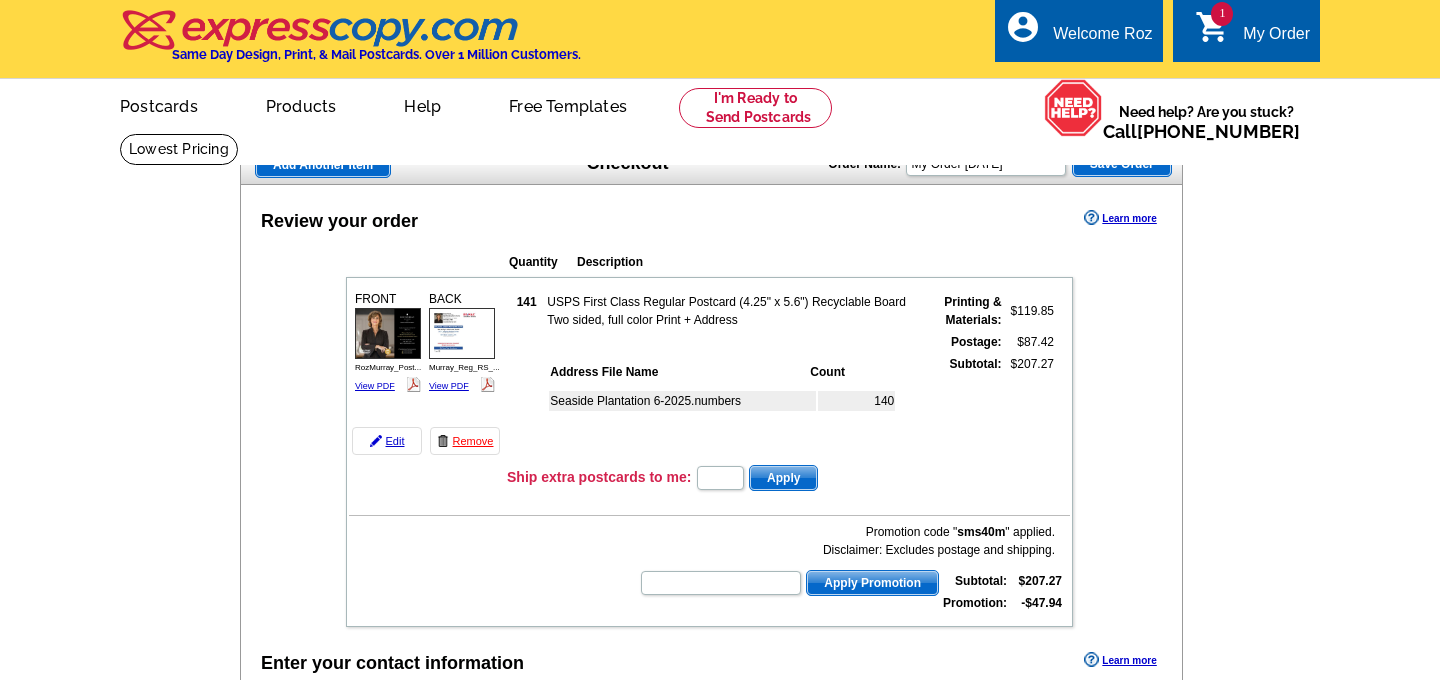 scroll, scrollTop: 607, scrollLeft: 0, axis: vertical 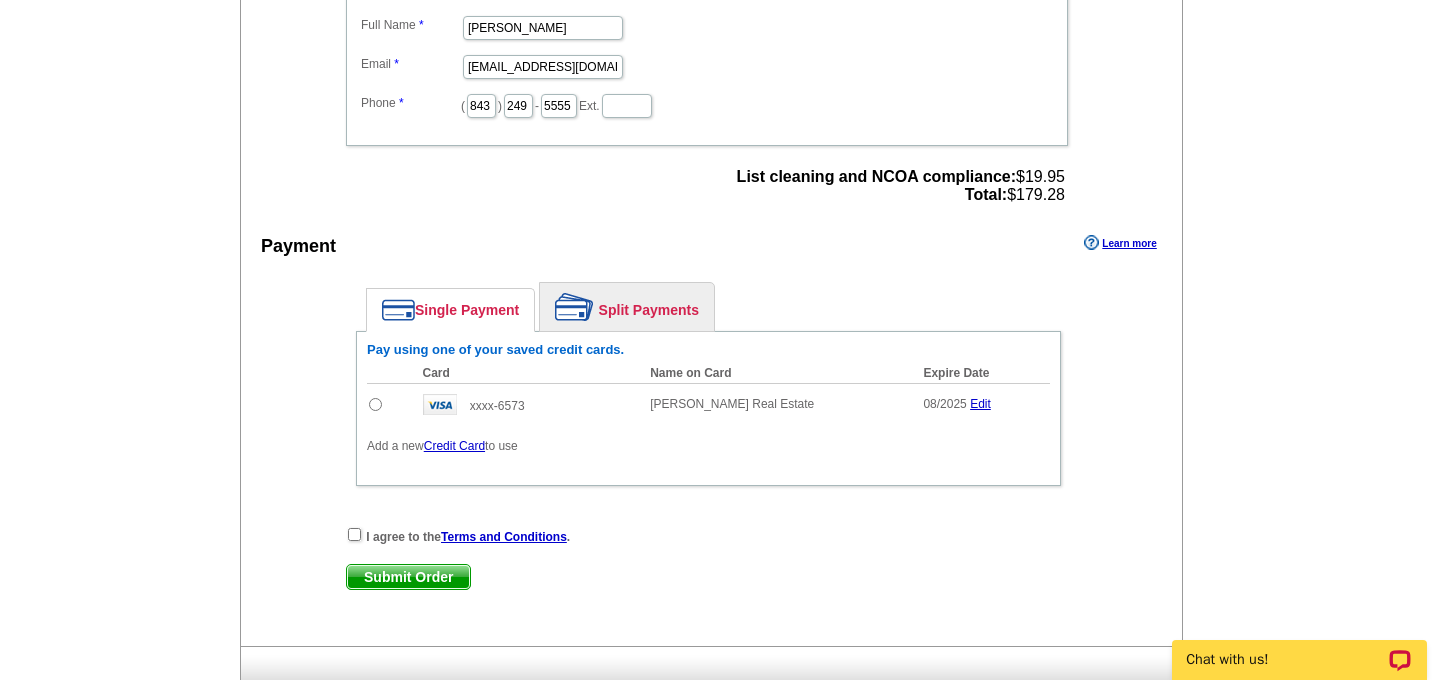 click at bounding box center (375, 404) 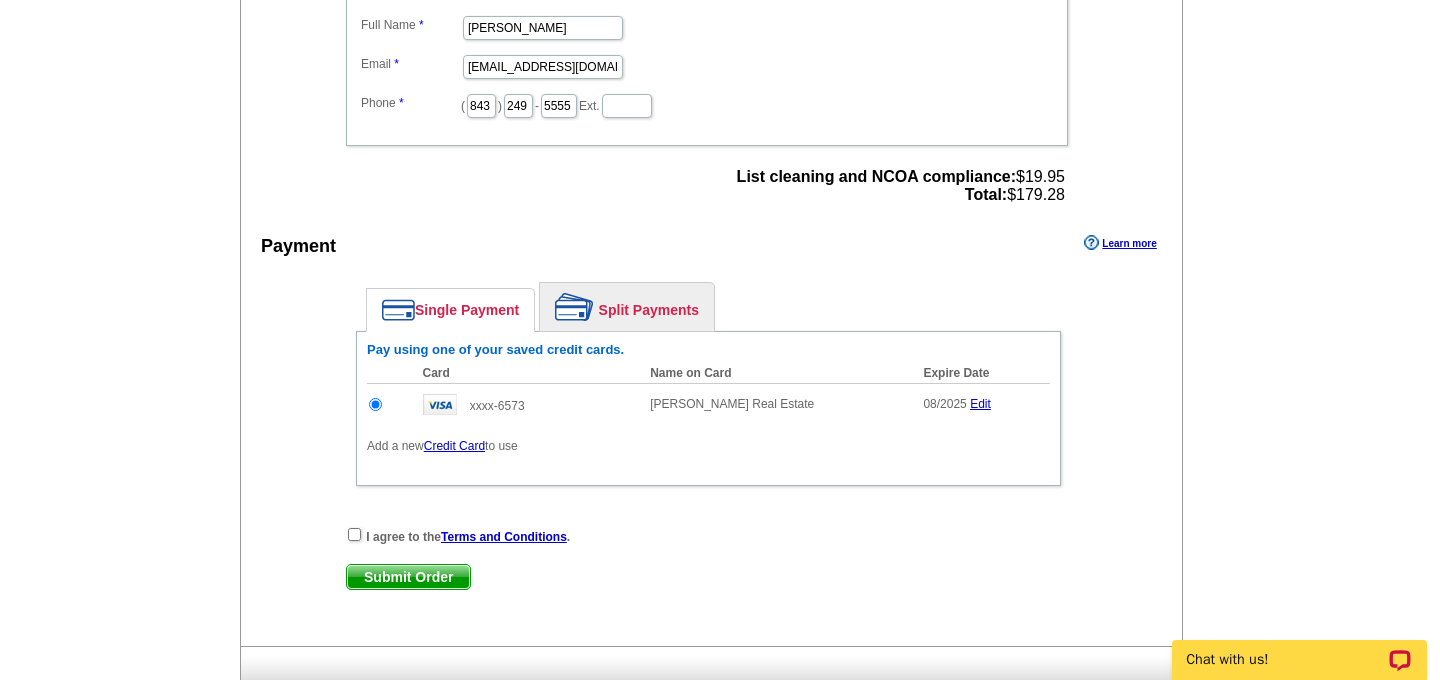 scroll, scrollTop: 0, scrollLeft: 0, axis: both 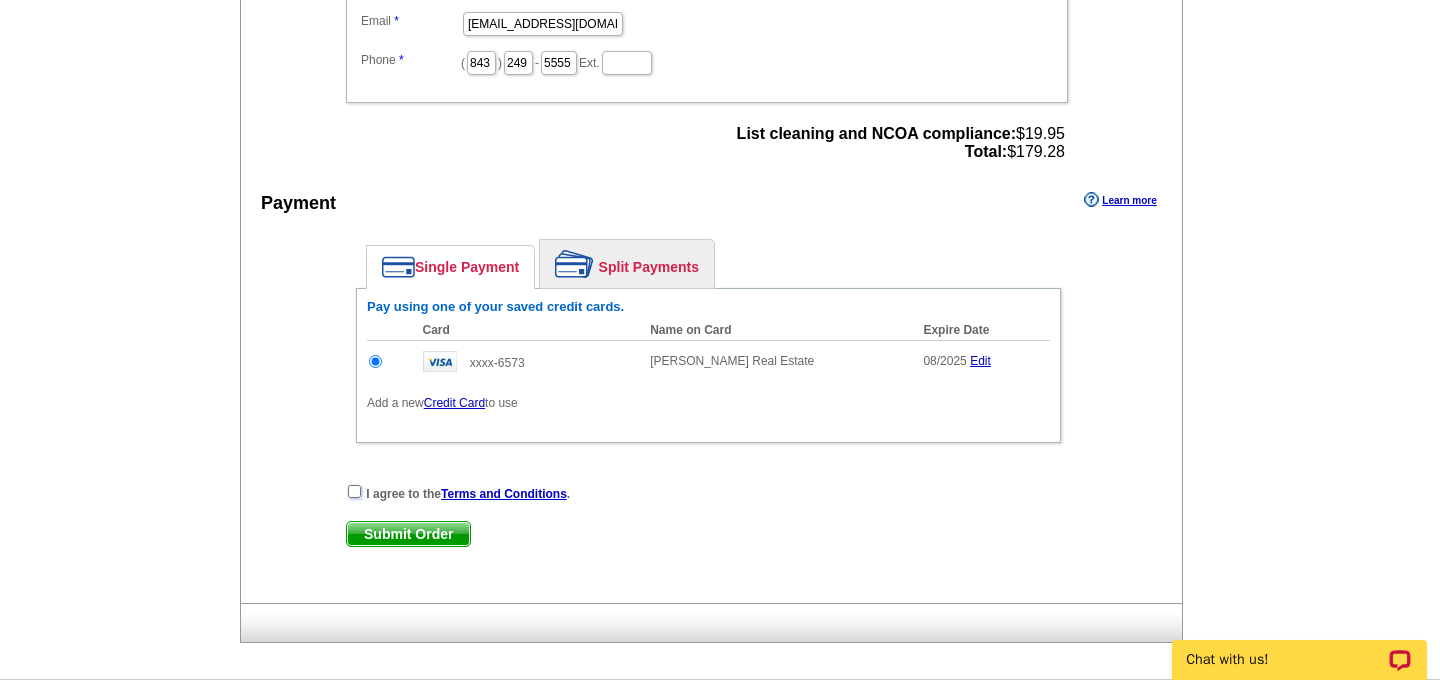 click at bounding box center (354, 491) 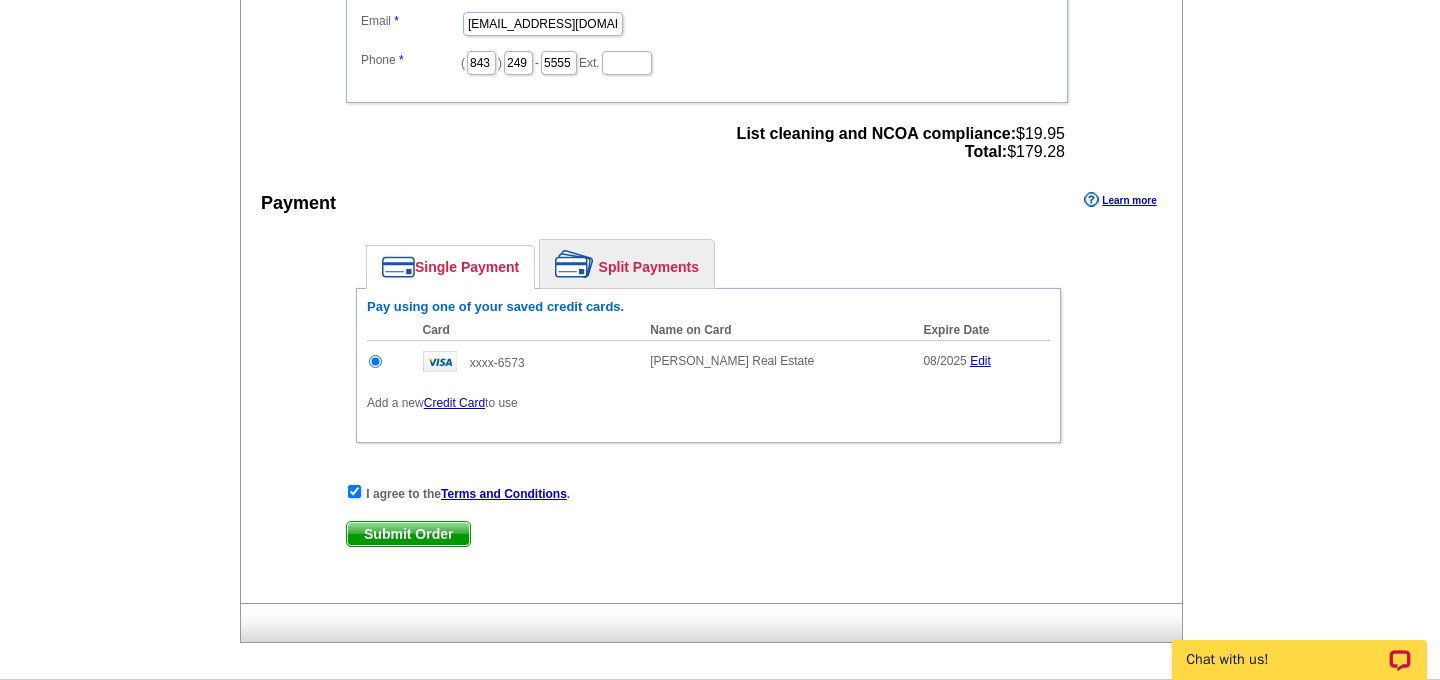 click on "Single Payment" at bounding box center [450, 267] 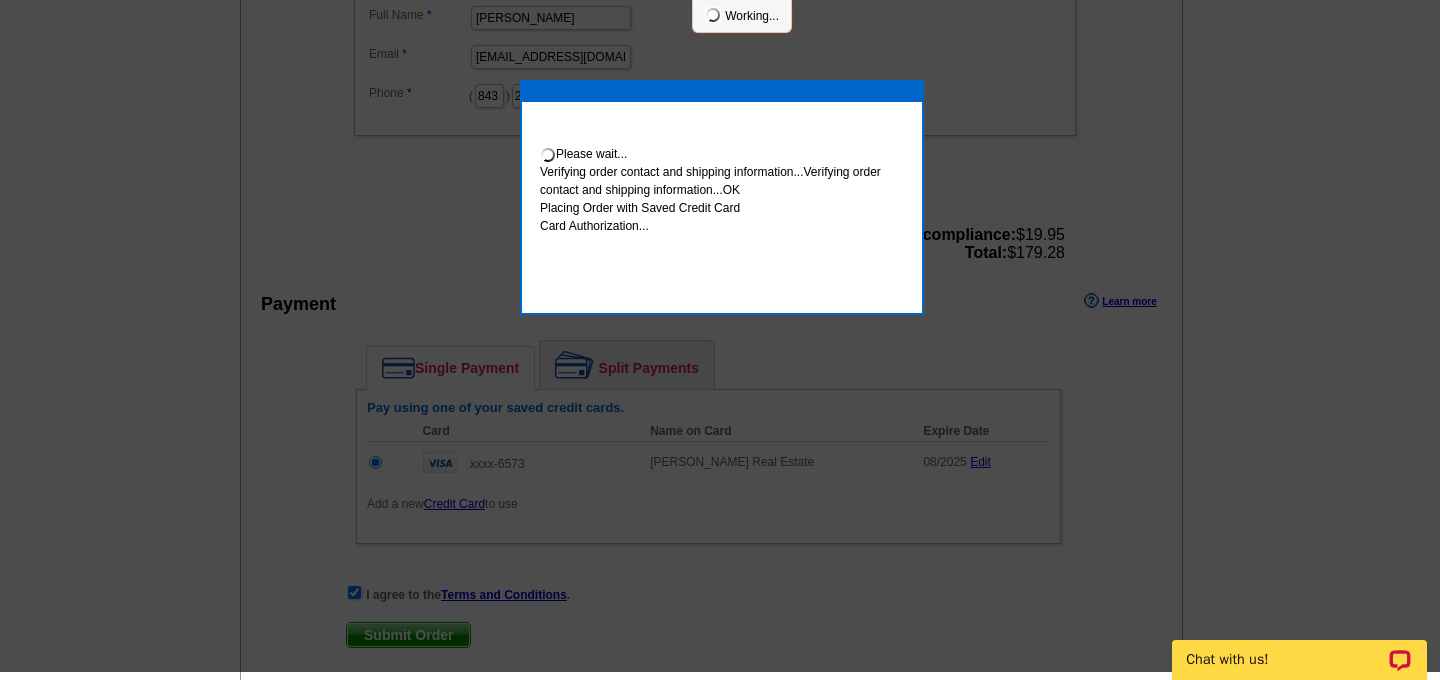 scroll, scrollTop: 795, scrollLeft: 0, axis: vertical 